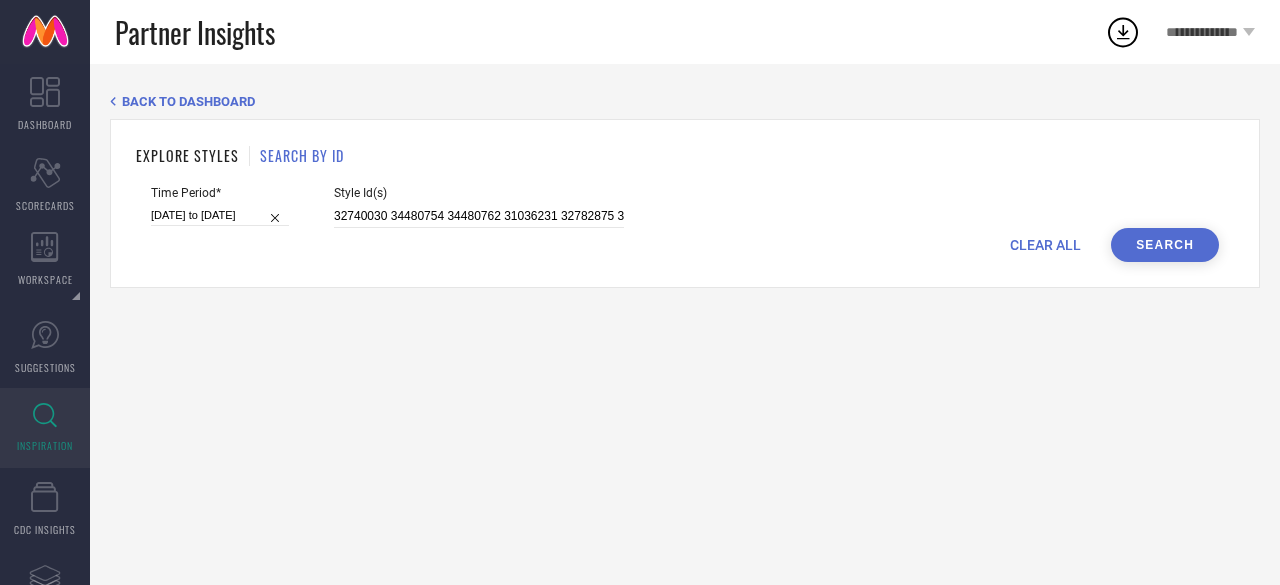 scroll, scrollTop: 0, scrollLeft: 0, axis: both 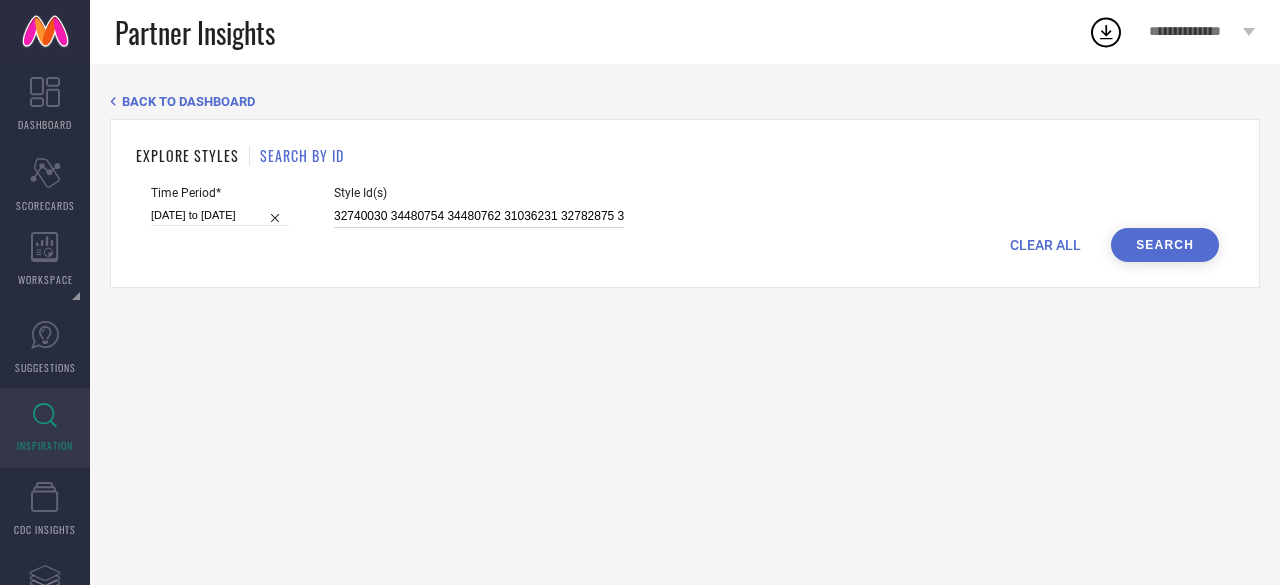 click on "32740030 34480754 34480762 31036231 32782875 32642370 34180472 35265237 33073265 34598196 34743330 34454719 34537213 34514803 25461550 32642369 32902698 13205054 34732186 31253786 32699956 30201303 25031566 31018443 35265220 31018442 33517786 34732190 33574872 34815605 31018447 35080691 35264632 33073263 34889938 34524087 34871723 29181430 25461542 35729249 31036224 16317876 33981057 32642366 32691189 30557880 32642368 28497820 33981062 32662956 34180474 35729269 34452859 34871707 30011837 33574875 29414590 32468714 32642367 32896886 35280413 31036199 32442909 31036188 32934751 23796760 30465042 32896730 33165291 33165274 33203249 28975786 34799735 29584074 34815610 33867082 33073262 29586230 32782874 28975806 34530082 29535940 34393357 33666093 34815597 31253785 31765139 32443503 32669278 33080207 32896892 31785541 31036193 32468711 33030914 35265224 23796756 33981065 34773306" at bounding box center (479, 216) 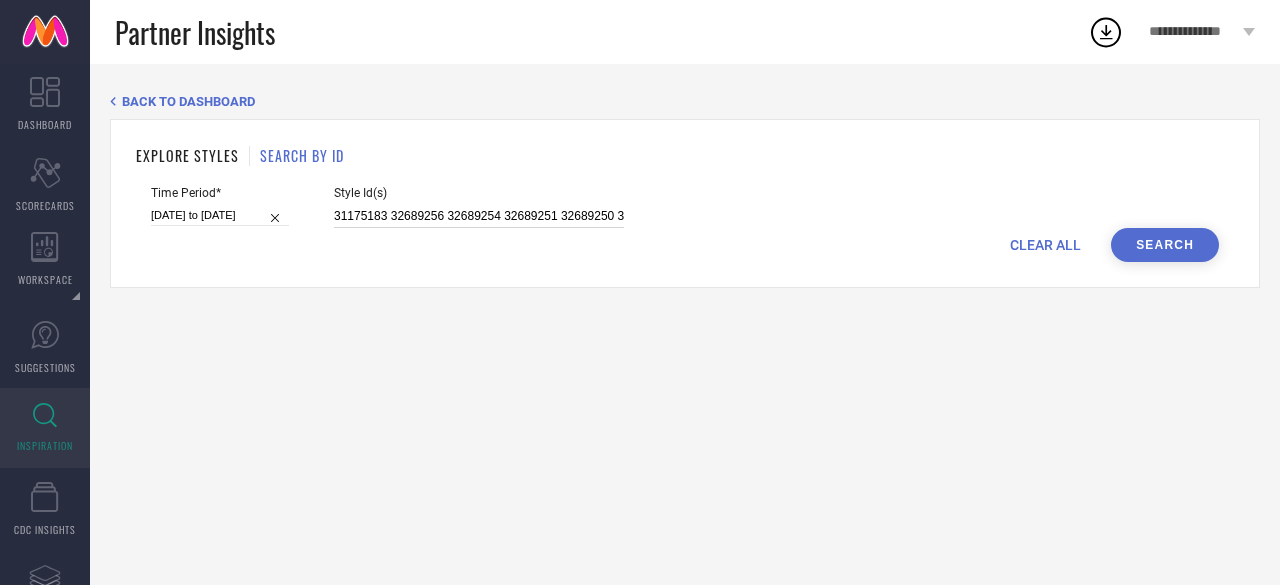 scroll, scrollTop: 0, scrollLeft: 5378, axis: horizontal 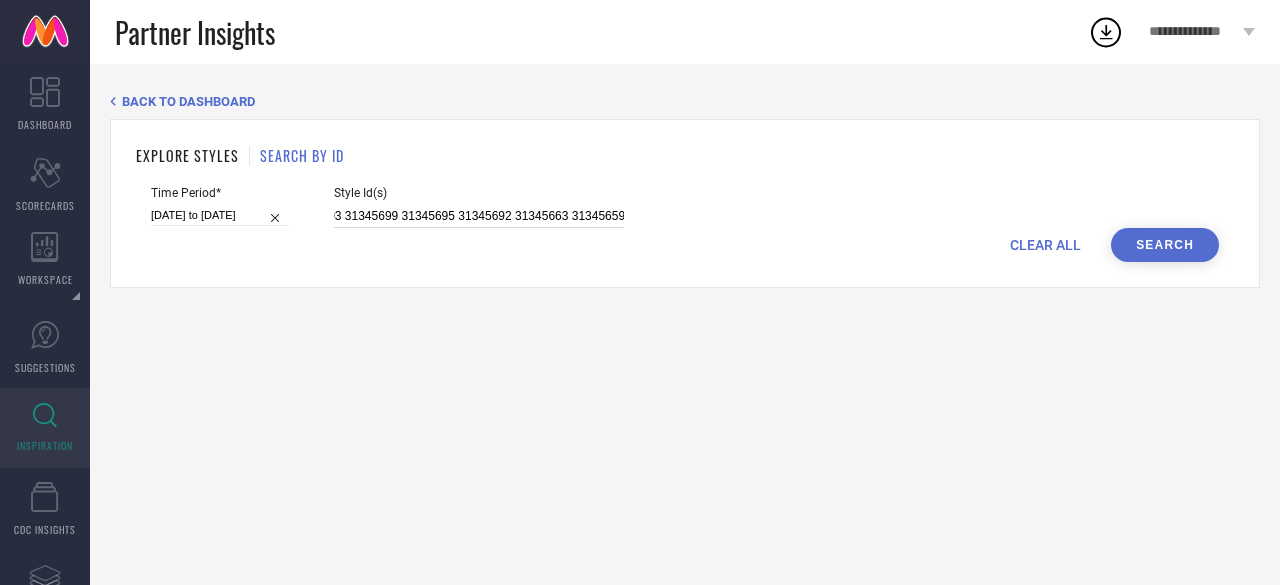 select on "6" 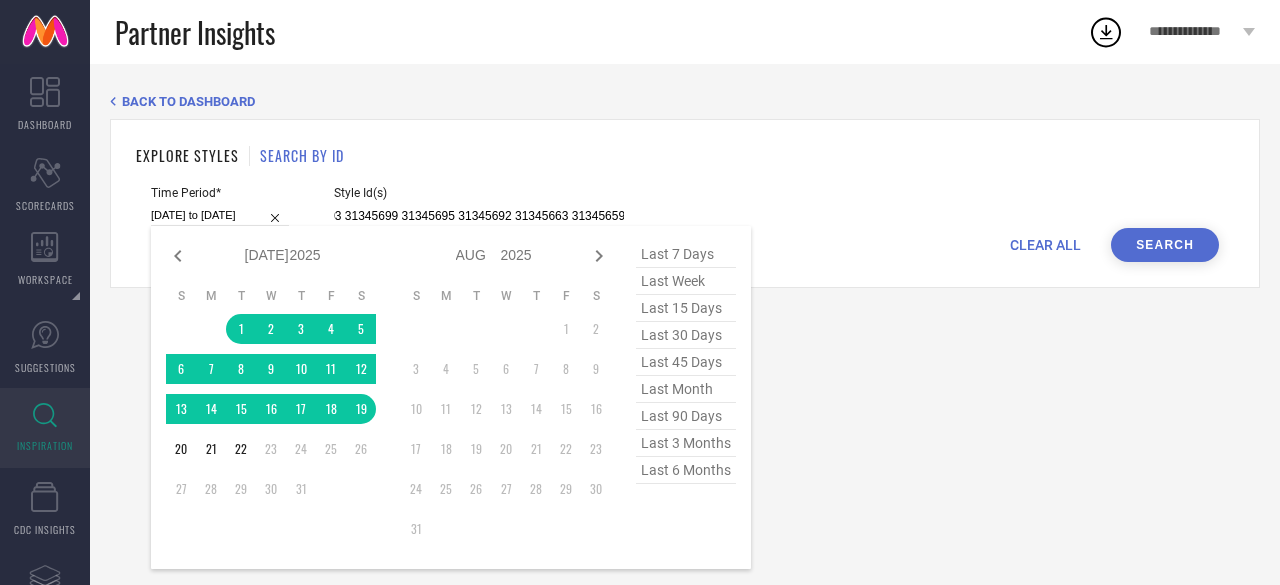 click on "[DATE] to [DATE]" at bounding box center [220, 215] 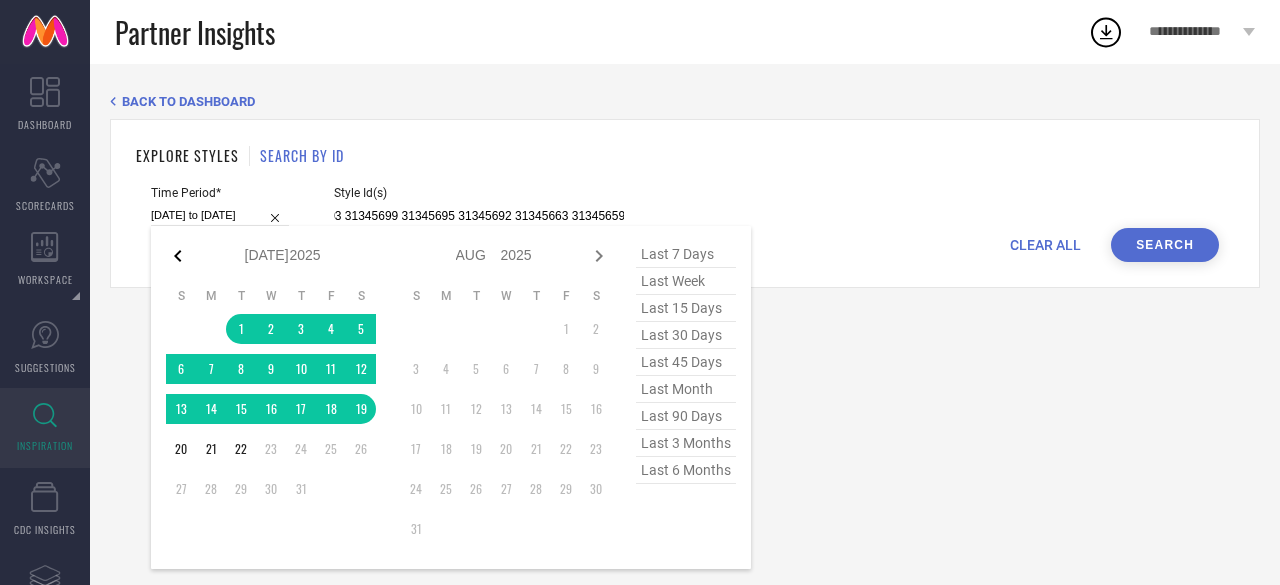 type on "31175183 32689256 32689254 32689251 32689250 32689247 32689236 32689235 32689227 32689212 32523341 32523330 32523316 32523296 32523293 32523279 32523277 32523273 32523272 32523269 32523266 32523265 32523264 32522846 32522833 32522820 32522786 32522769 32522761 32522760 32522754 32522753 32522749 32522747 32522743 32522731 32522726 32522722 32522715 32522709 32522703 32522698 32522697 32522690 32522683 32522676 32522660 32522658 32522643 32522642 32522641 32522640 32522636 32522632 32522622 32522618 32522610 32522605 32522600 32522582 31570141 31570138 31570132 31570067 31570064 31570060 31433756 31433752 31433750 31433749 31433746 31433741 31433738 31433736 31433731 31433728 31433727 31433725 31433722 31433721 31433720 31433714 31433710 31433705 31433703 31433696 31433684 31433673 31433665 31433664 31345718 31345715 31345713 31345709 31345703 31345699 31345695 31345692 31345663 31345659" 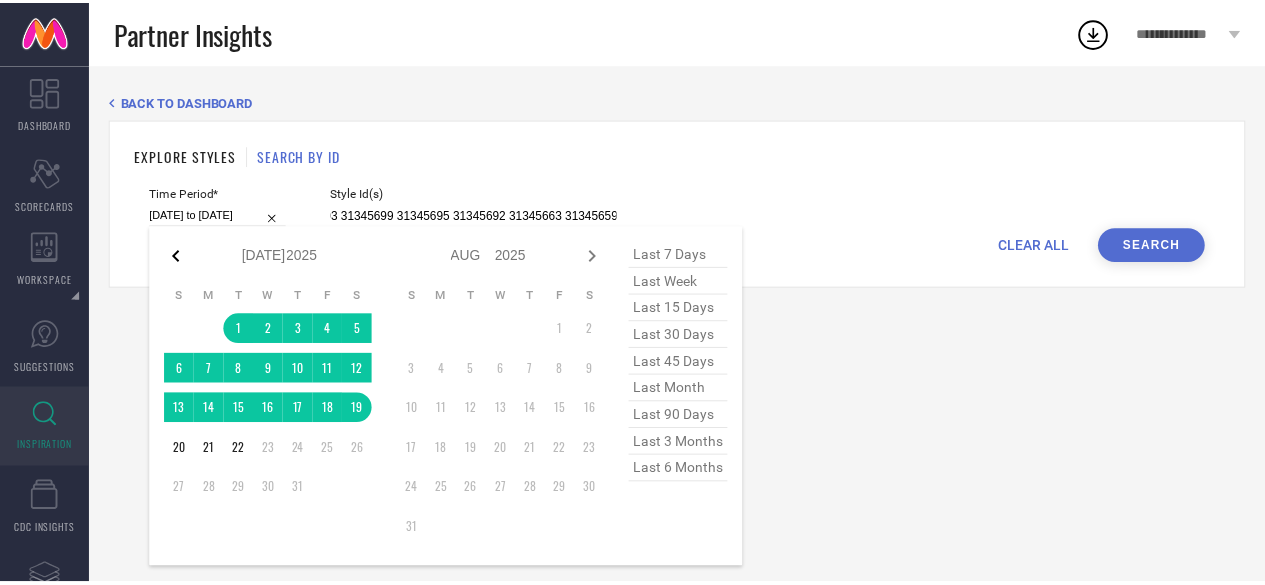scroll, scrollTop: 0, scrollLeft: 0, axis: both 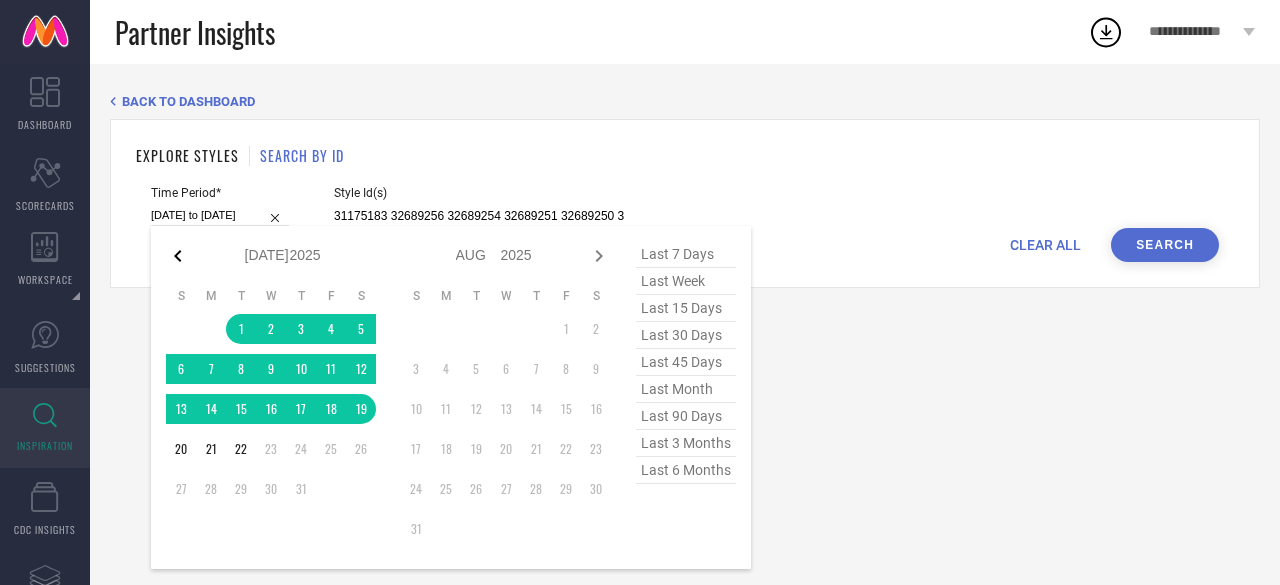 click 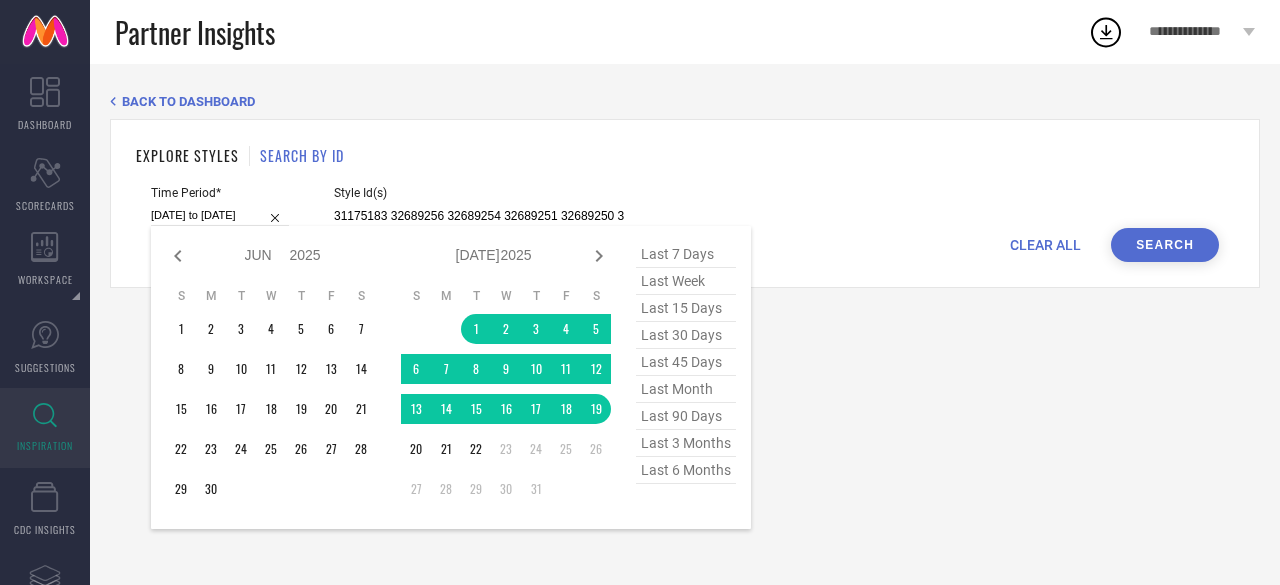 click 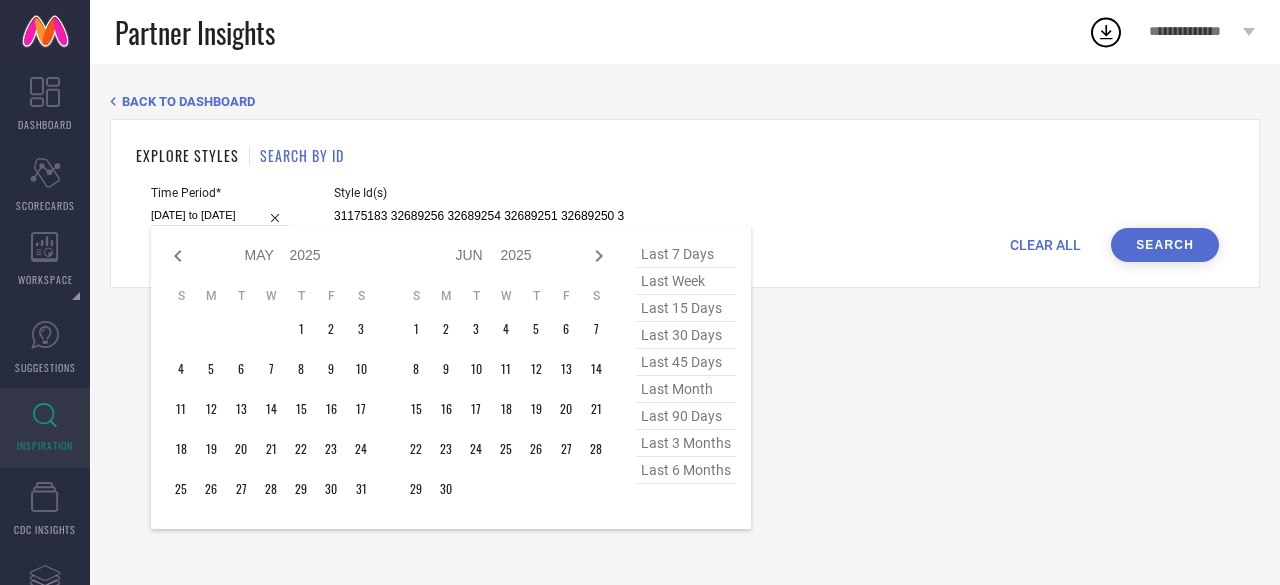 click 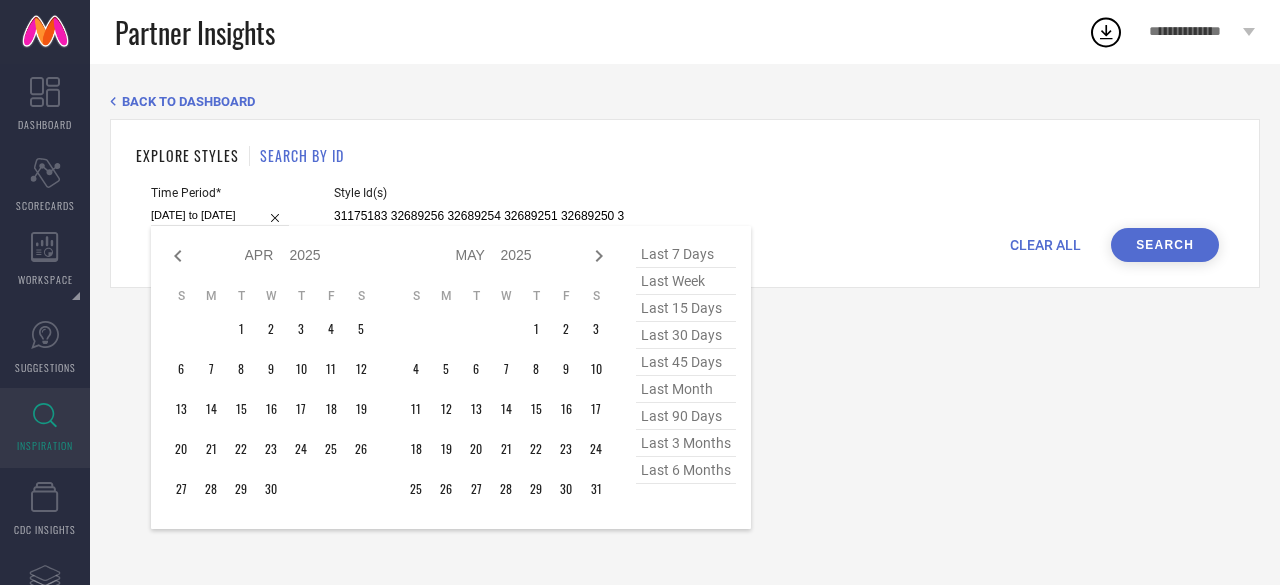 click 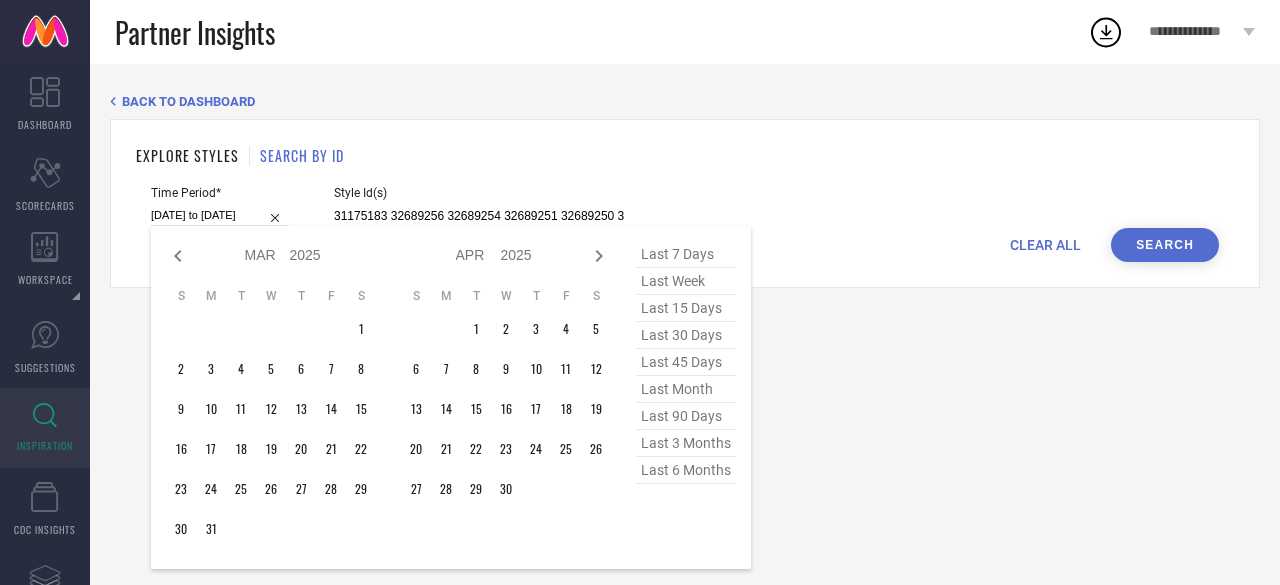 click 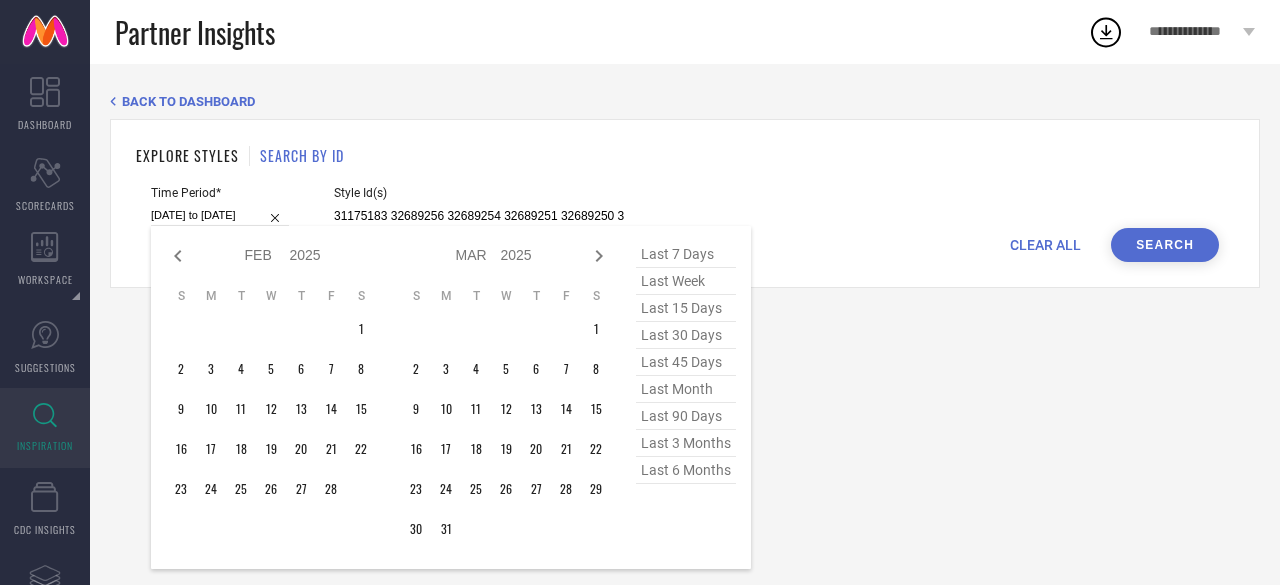 click 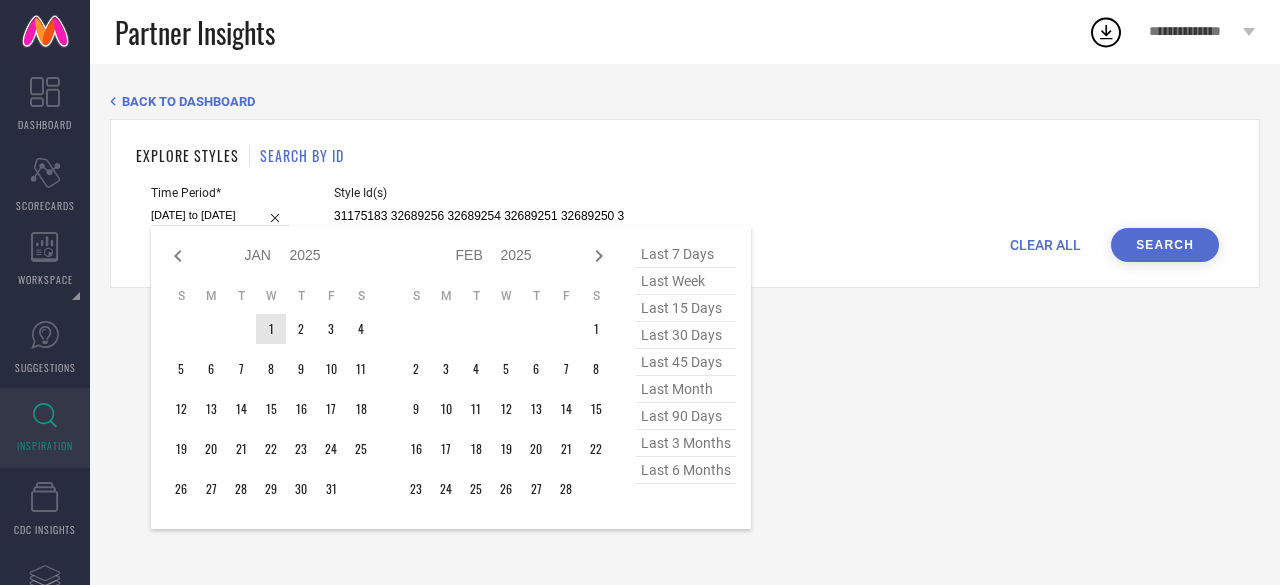type on "After [DATE]" 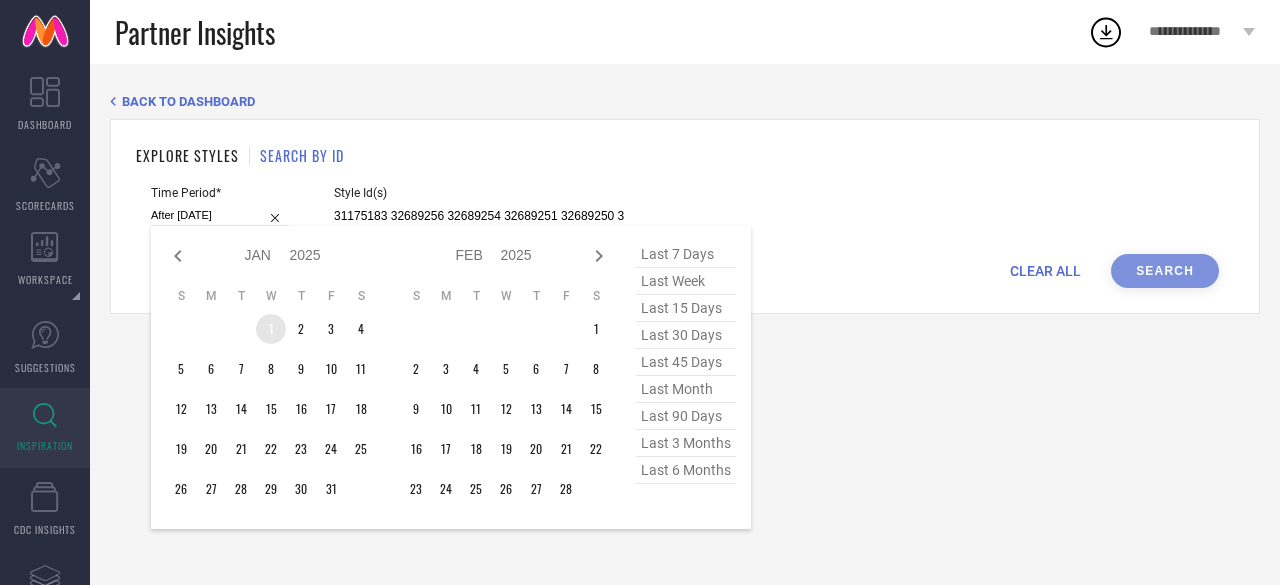 click on "1" at bounding box center (271, 329) 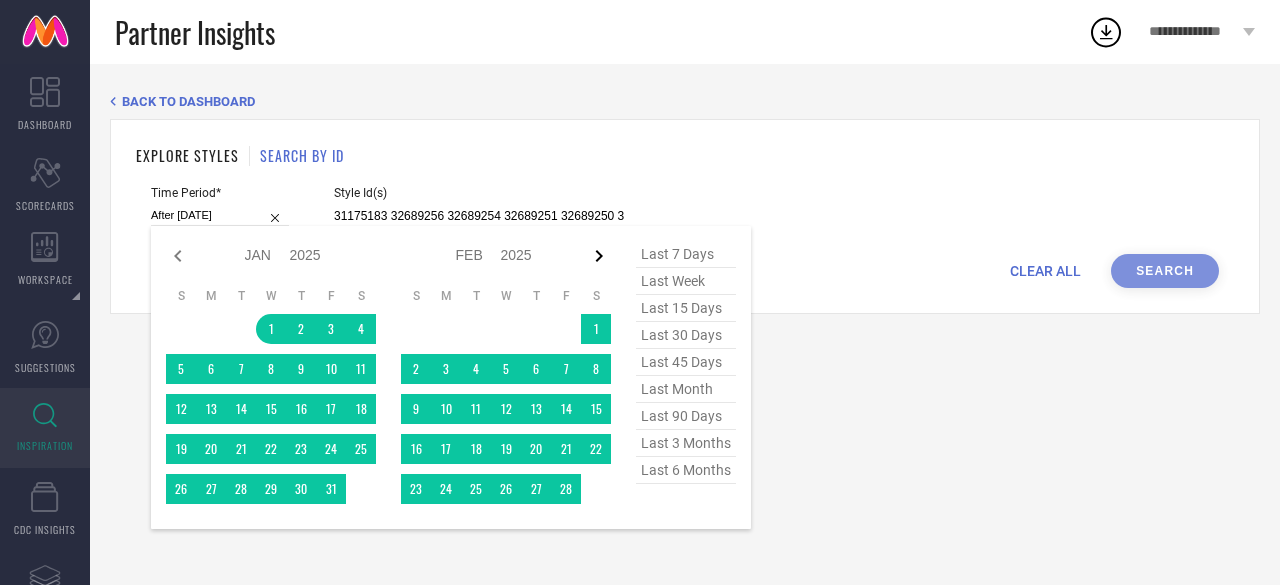 click 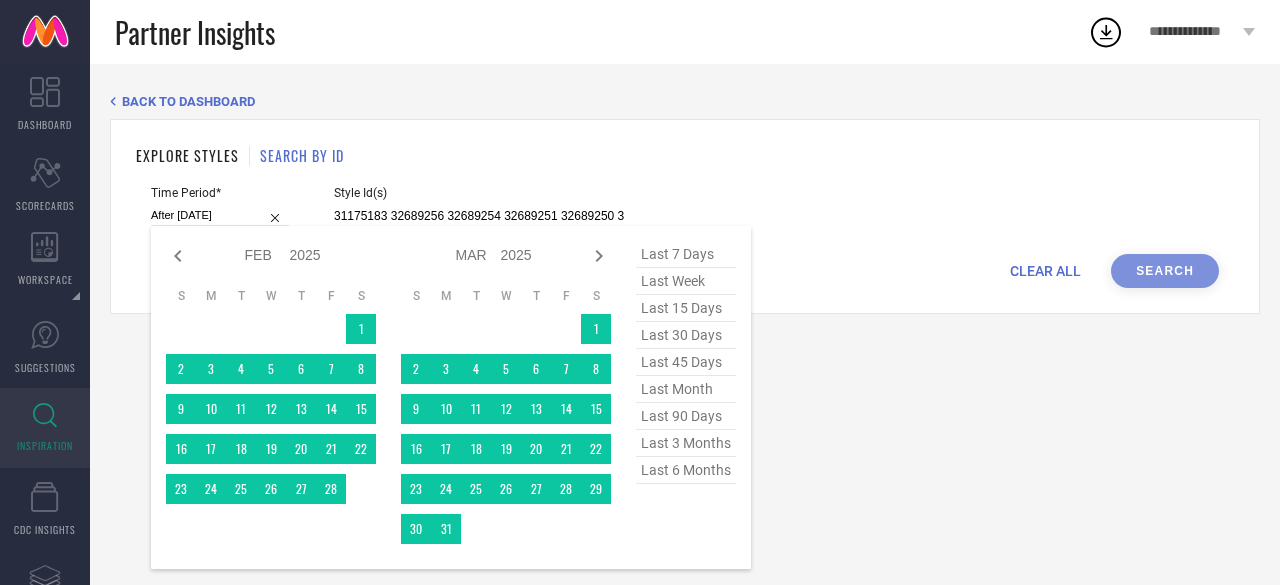 click 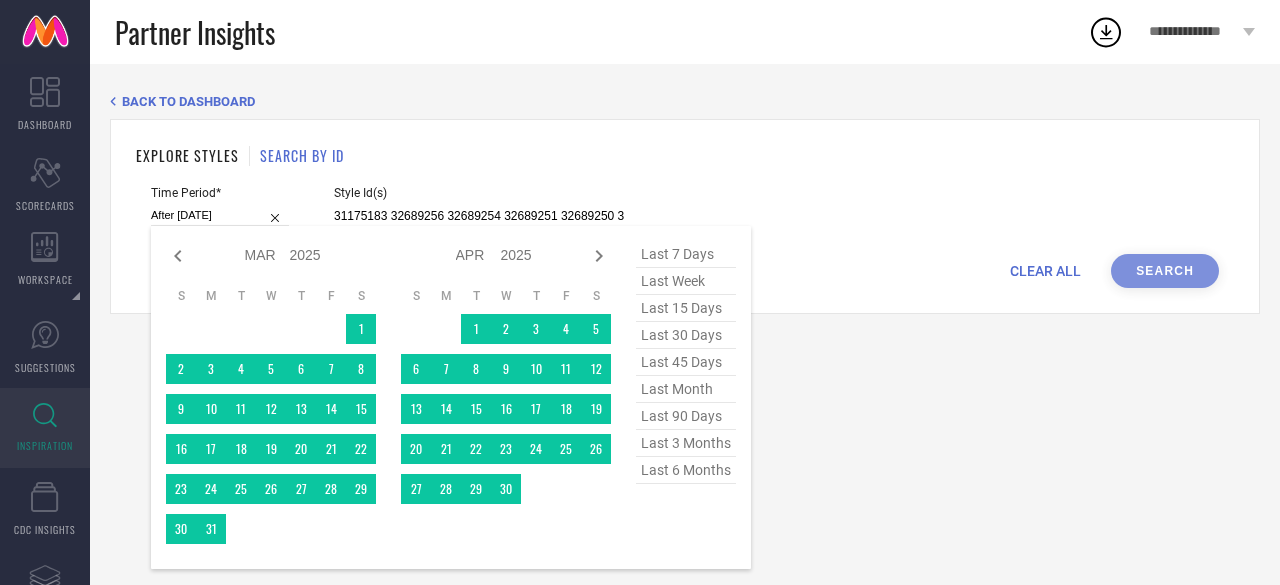 click 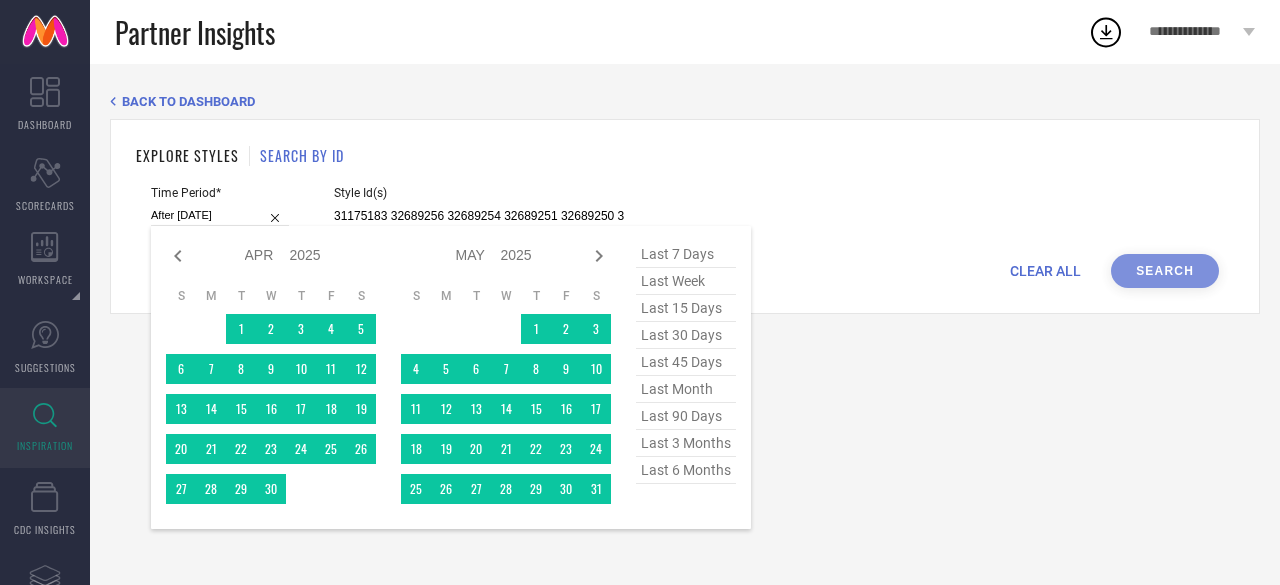 click 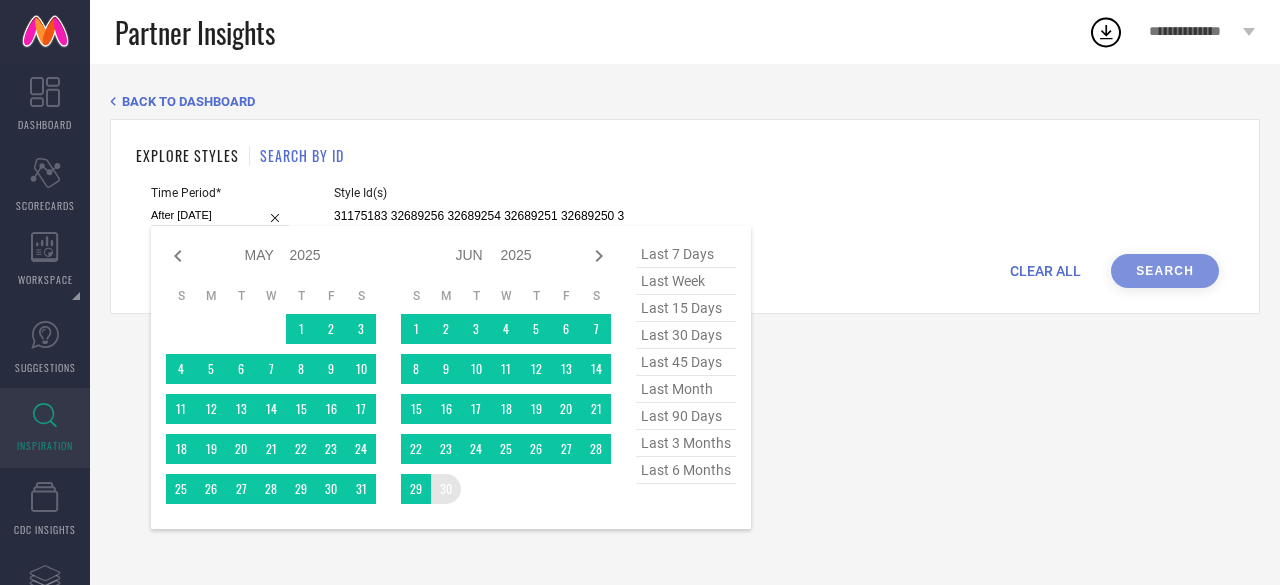 type on "[DATE] to [DATE]" 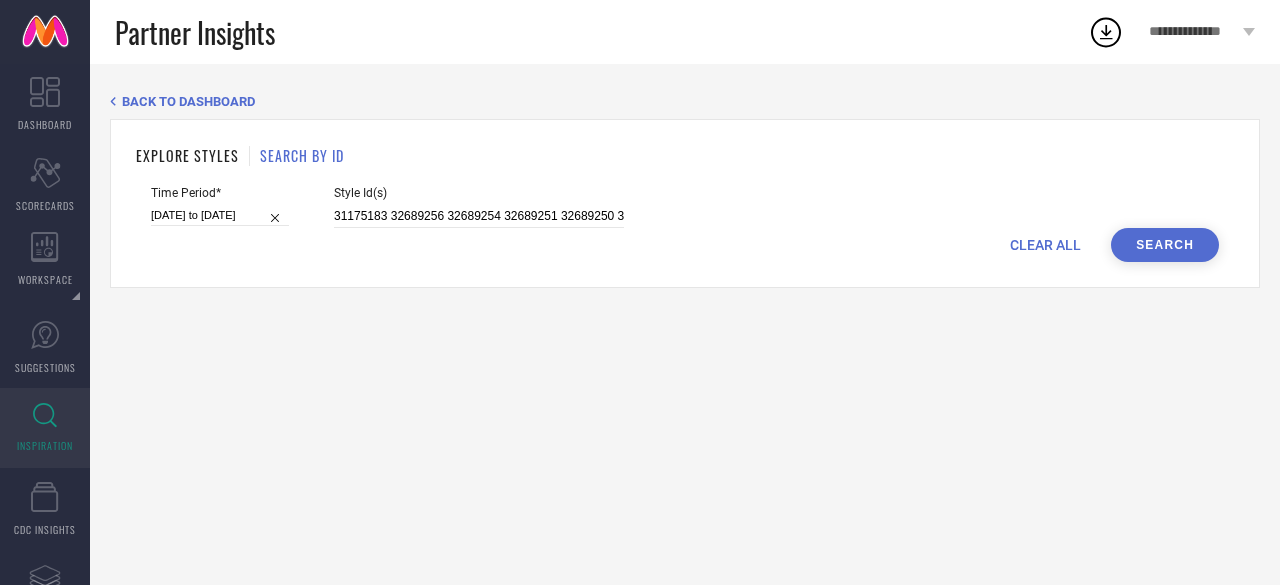 click on "Search" at bounding box center (1165, 245) 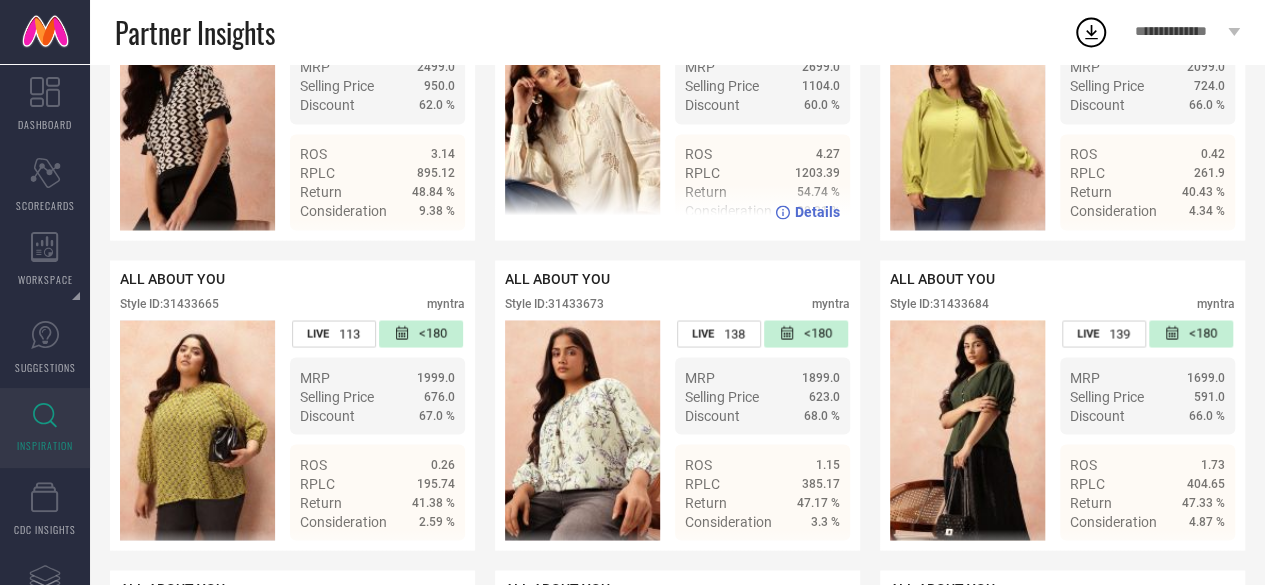 scroll, scrollTop: 1635, scrollLeft: 0, axis: vertical 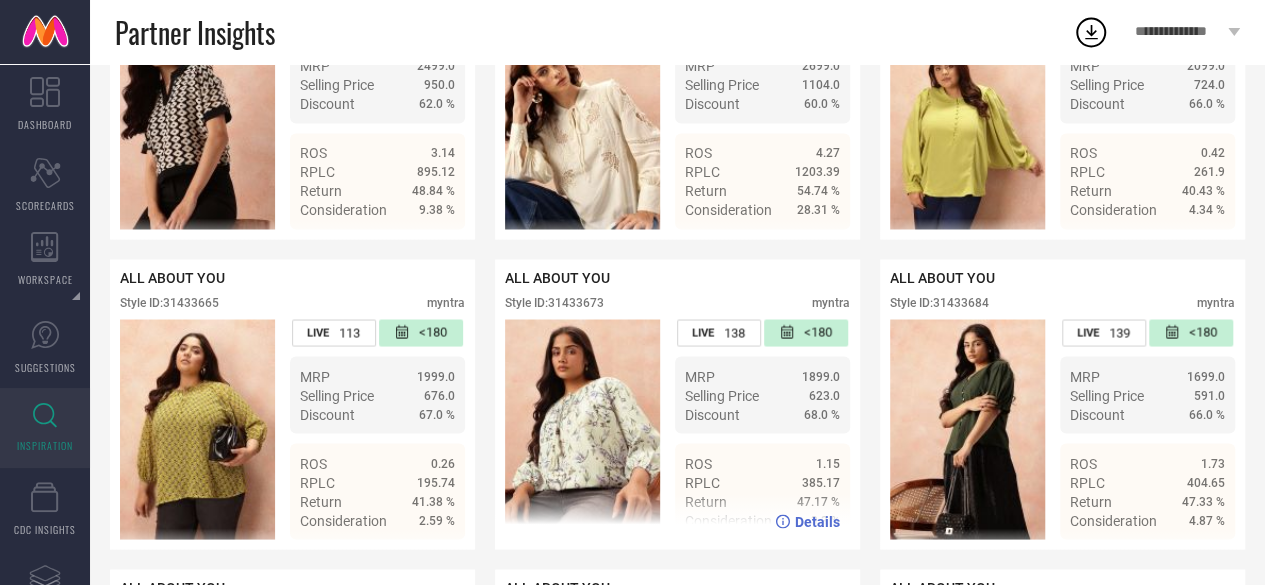 type 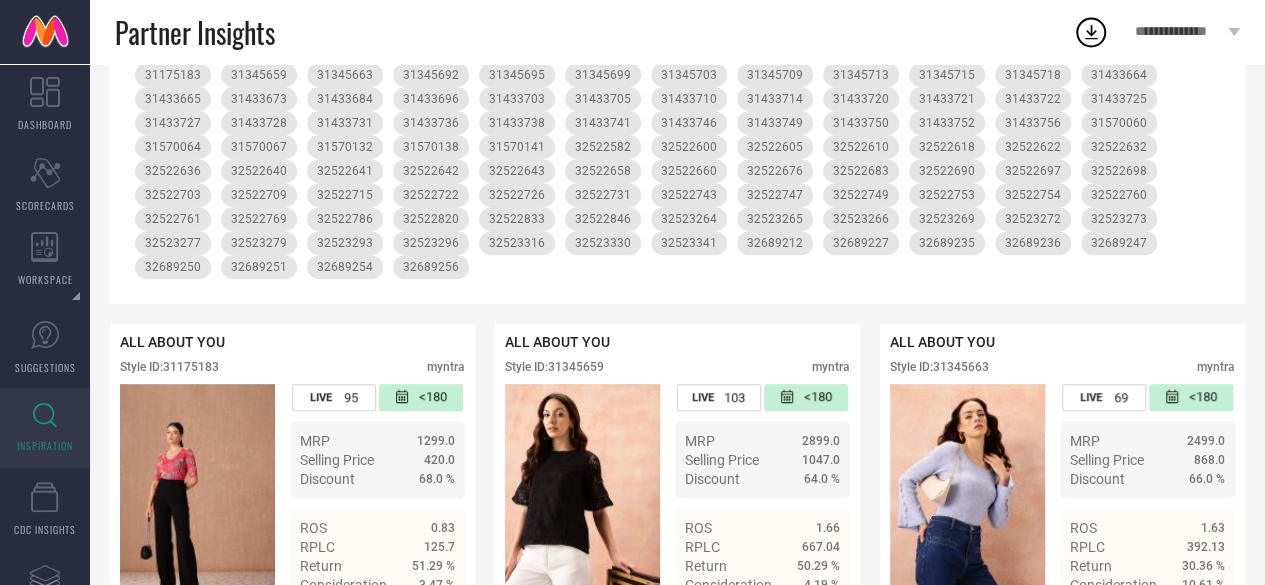 scroll, scrollTop: 0, scrollLeft: 0, axis: both 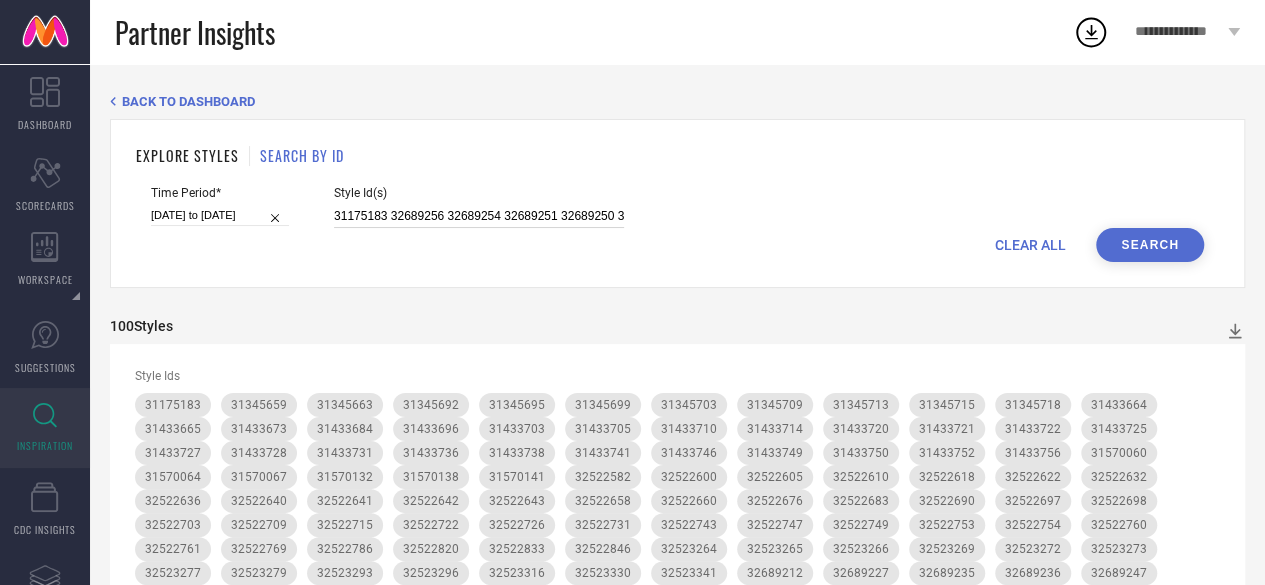 click on "31175183 32689256 32689254 32689251 32689250 32689247 32689236 32689235 32689227 32689212 32523341 32523330 32523316 32523296 32523293 32523279 32523277 32523273 32523272 32523269 32523266 32523265 32523264 32522846 32522833 32522820 32522786 32522769 32522761 32522760 32522754 32522753 32522749 32522747 32522743 32522731 32522726 32522722 32522715 32522709 32522703 32522698 32522697 32522690 32522683 32522676 32522660 32522658 32522643 32522642 32522641 32522640 32522636 32522632 32522622 32522618 32522610 32522605 32522600 32522582 31570141 31570138 31570132 31570067 31570064 31570060 31433756 31433752 31433750 31433749 31433746 31433741 31433738 31433736 31433731 31433728 31433727 31433725 31433722 31433721 31433720 31433714 31433710 31433705 31433703 31433696 31433684 31433673 31433665 31433664 31345718 31345715 31345713 31345709 31345703 31345699 31345695 31345692 31345663 31345659" at bounding box center [479, 216] 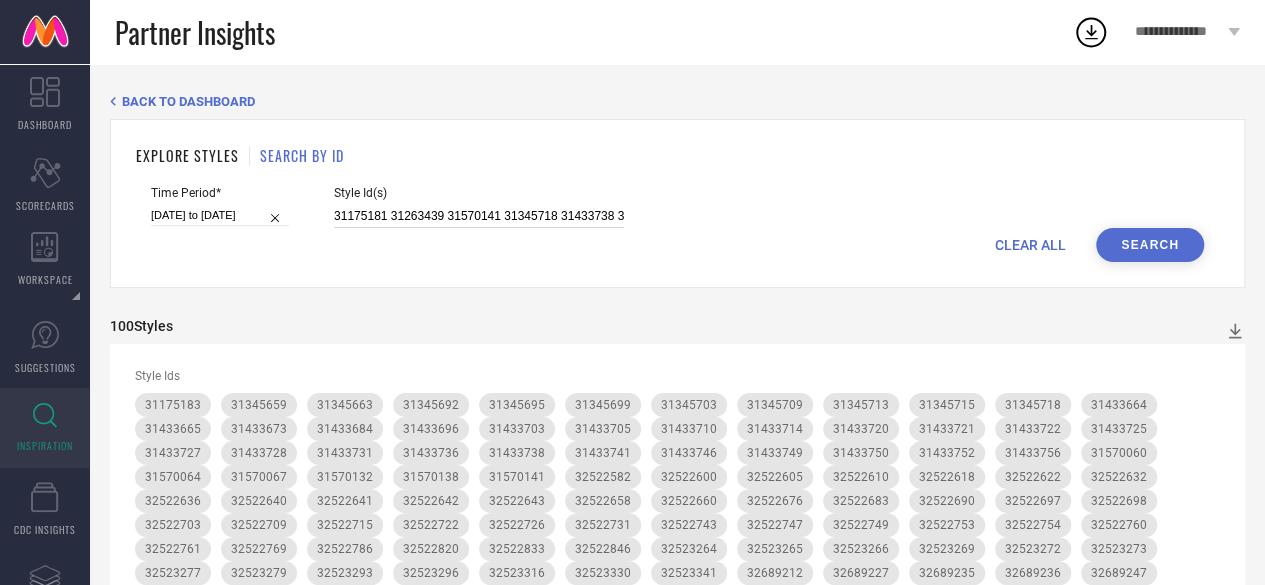 scroll, scrollTop: 0, scrollLeft: 4520, axis: horizontal 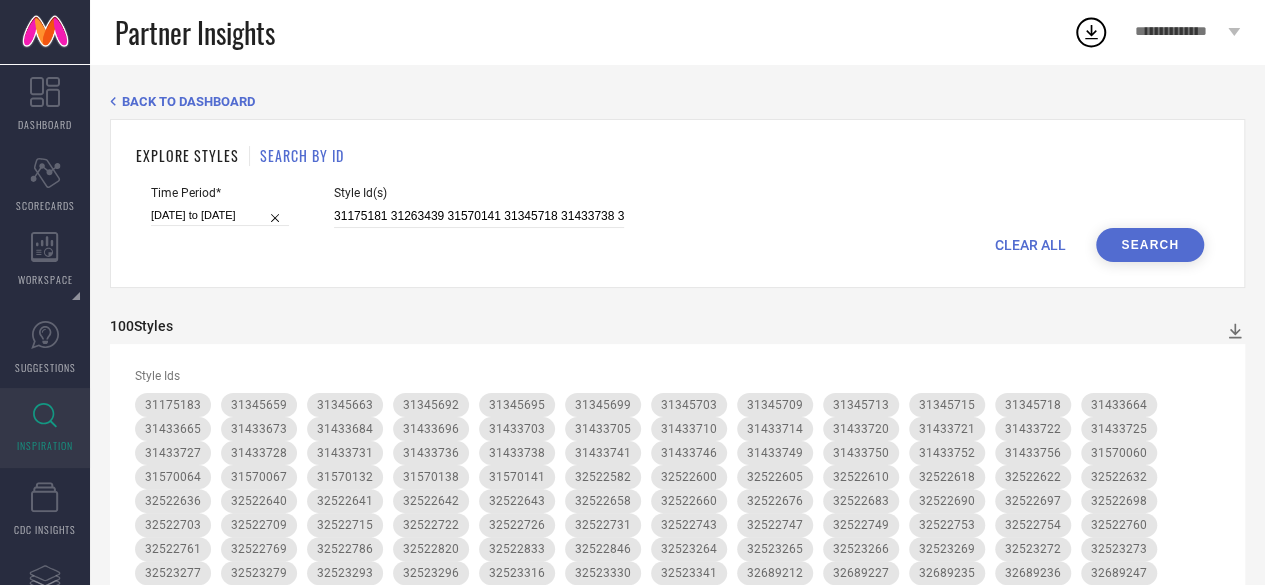 click on "Search" at bounding box center [1150, 245] 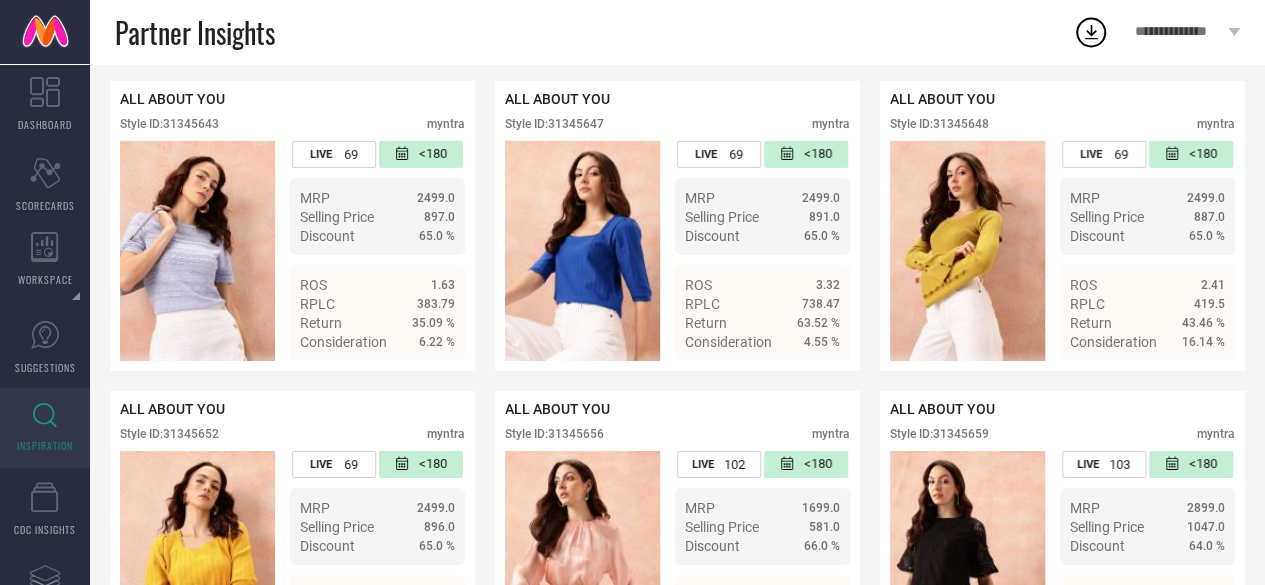 scroll, scrollTop: 3457, scrollLeft: 0, axis: vertical 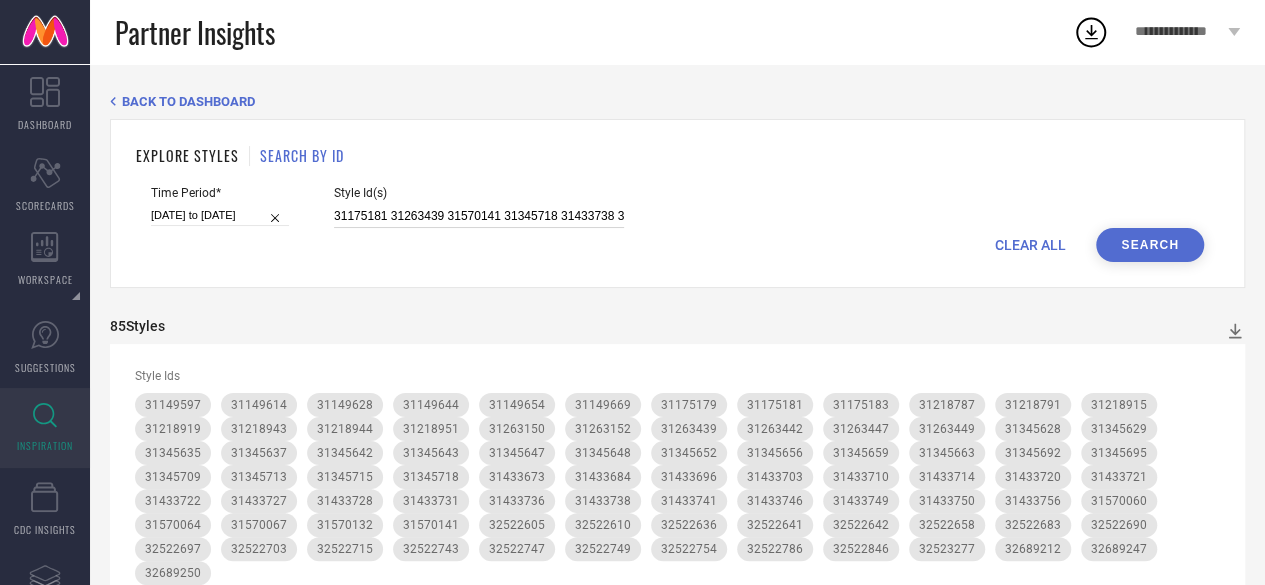 click on "31175181 31263439 31570141 31345718 31433738 31345715 31345642 31345637 31263447 31570067 32522747 31218943 31433746 31218951 31570060 31433731 31263442 32522610 31218787 31345713 31218915 31433684 31345647 31433714 32523277 31149614 31433741 31570064 31433720 32689212 31263150 31218919 31433721 31218791 32522754 31345695 32522636 31345659 31345648 31433750 31570132 31433673 31433736 31175183 31263449 32522697 31433703 31433749 31433728 31263152 31345652 32522605 32522846 32522786 31433696 31433722 32522641 32522690 32689247 32522658 31345643 31345663 31345629 31218944 32522703 31149669 31149654 32522642 31345709 31433727 31345635 31433756 31345692 31345628 31175179 32522749 32522715 31149628 31433710 31149644 31345656 32689250 32522743 31149597 32522683" at bounding box center [479, 216] 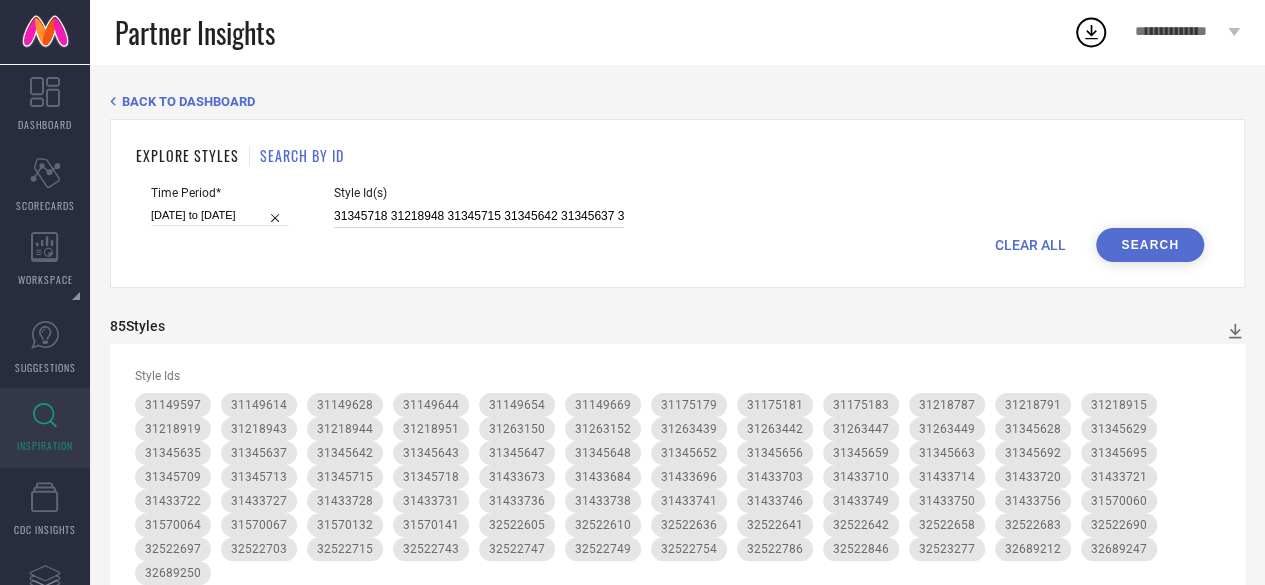 scroll, scrollTop: 0, scrollLeft: 2655, axis: horizontal 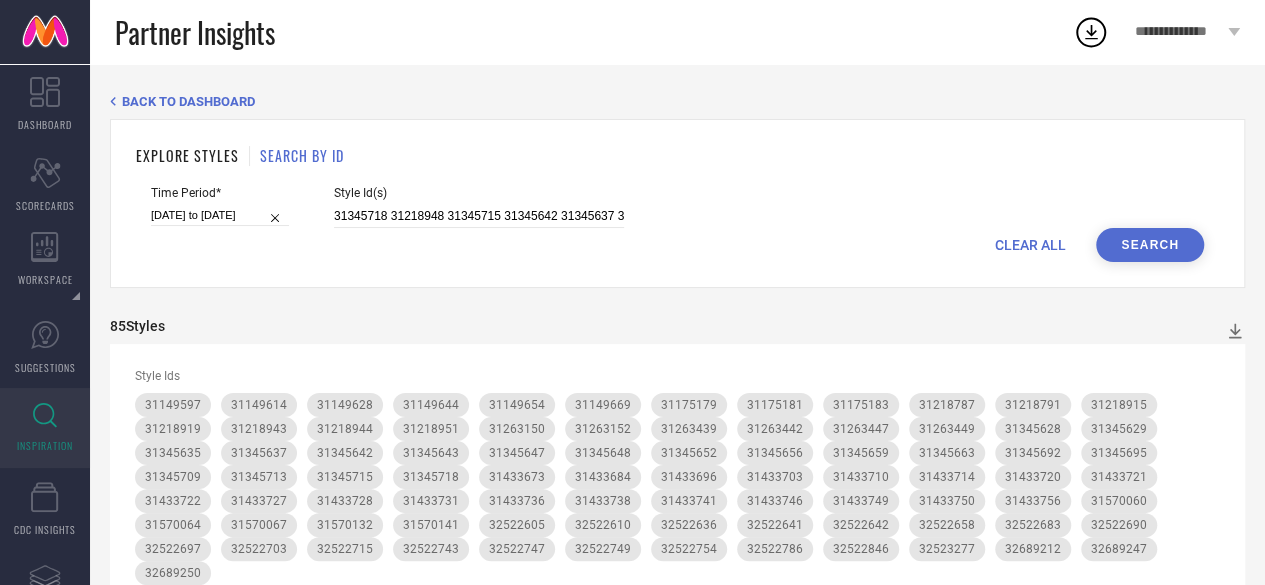 click on "Search" at bounding box center [1150, 245] 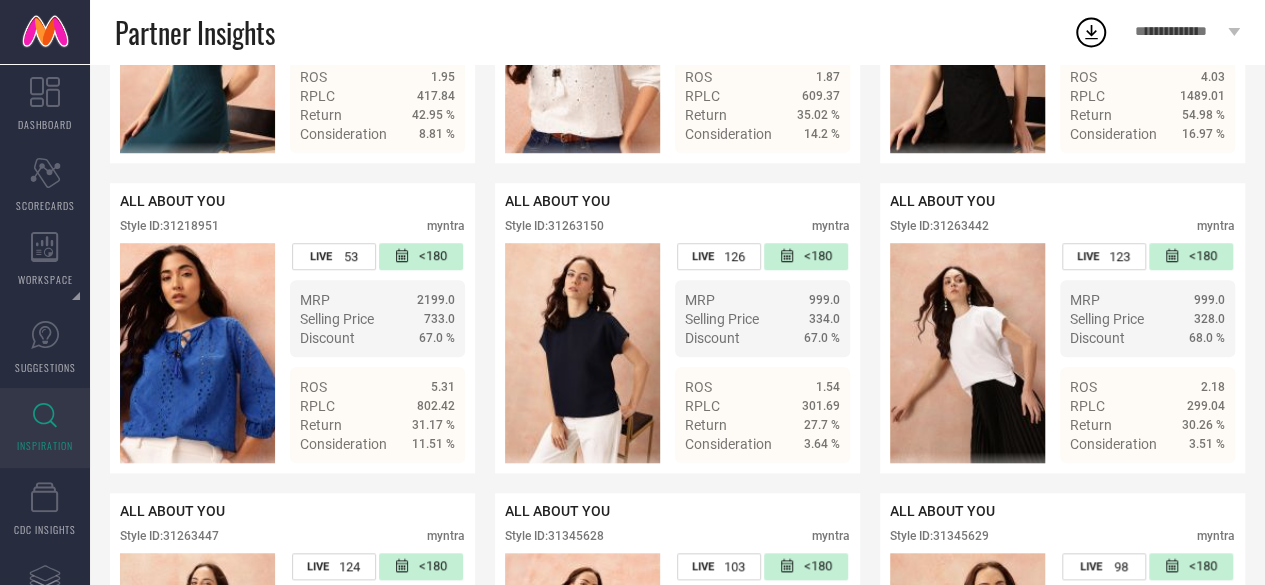 scroll, scrollTop: 707, scrollLeft: 0, axis: vertical 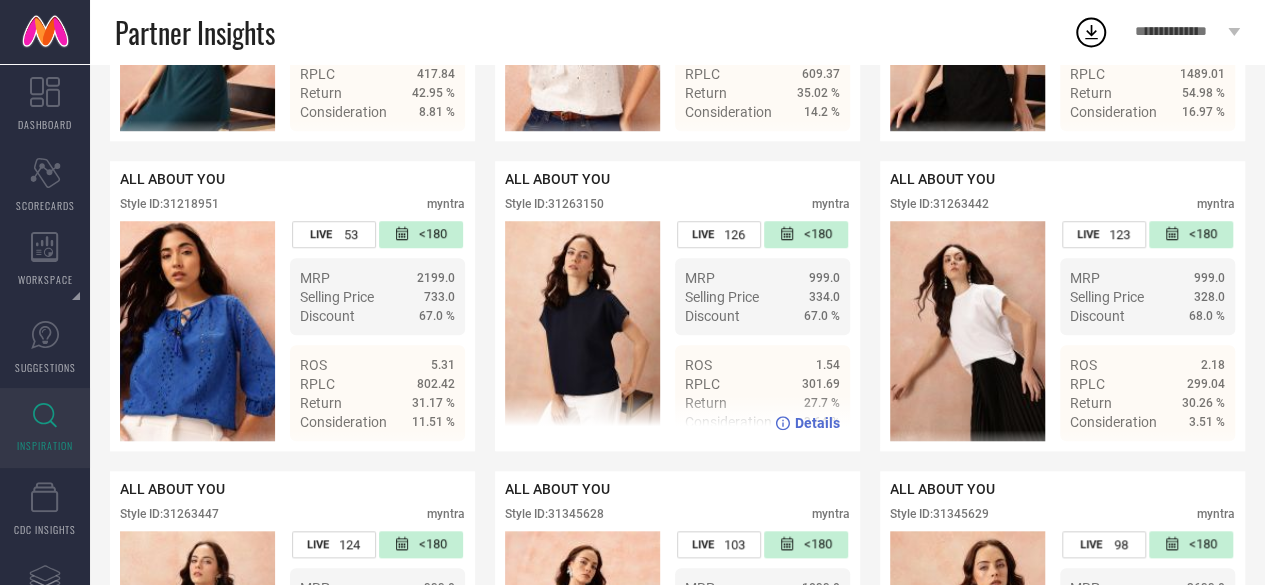 click on "Style ID:  31263150" at bounding box center (554, 204) 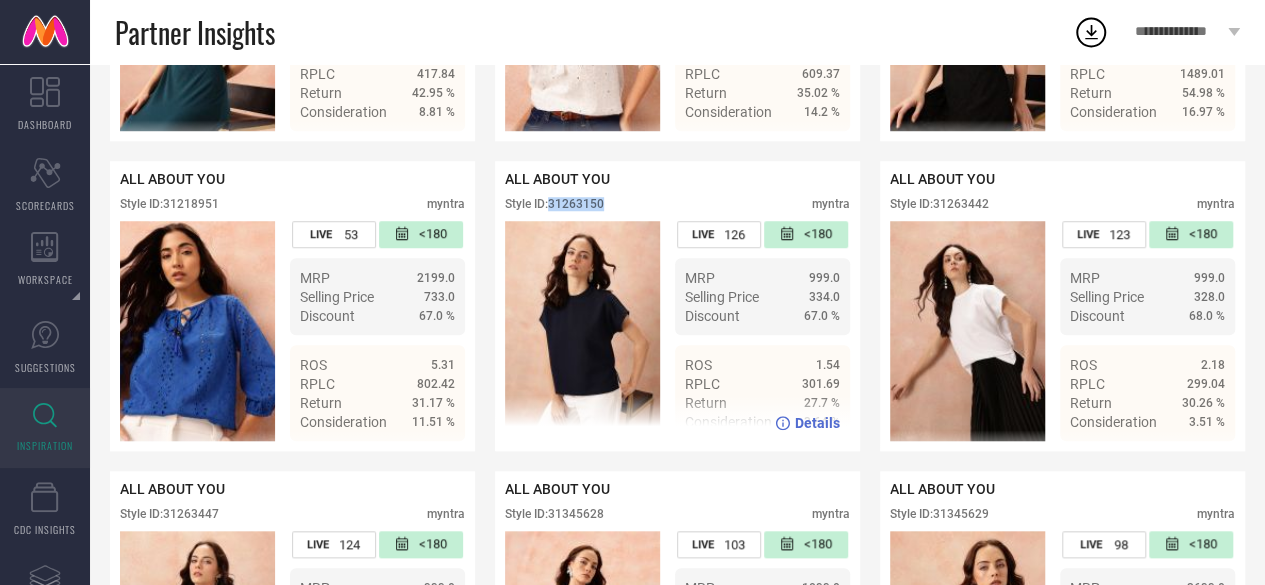 click on "Style ID:  31263150" at bounding box center [554, 204] 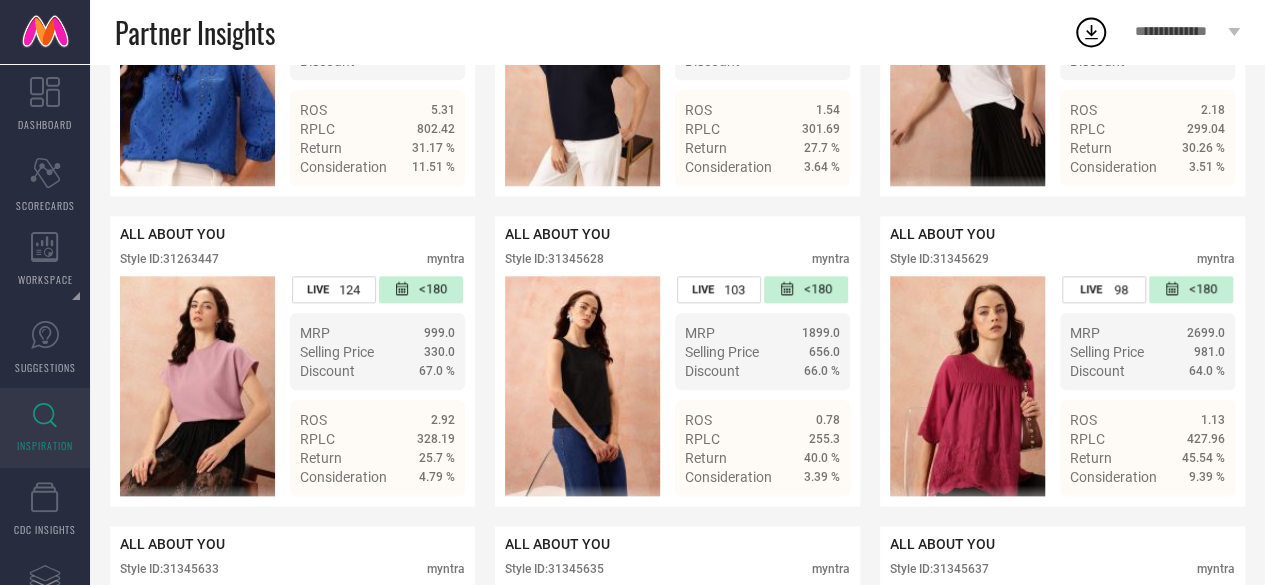 scroll, scrollTop: 963, scrollLeft: 0, axis: vertical 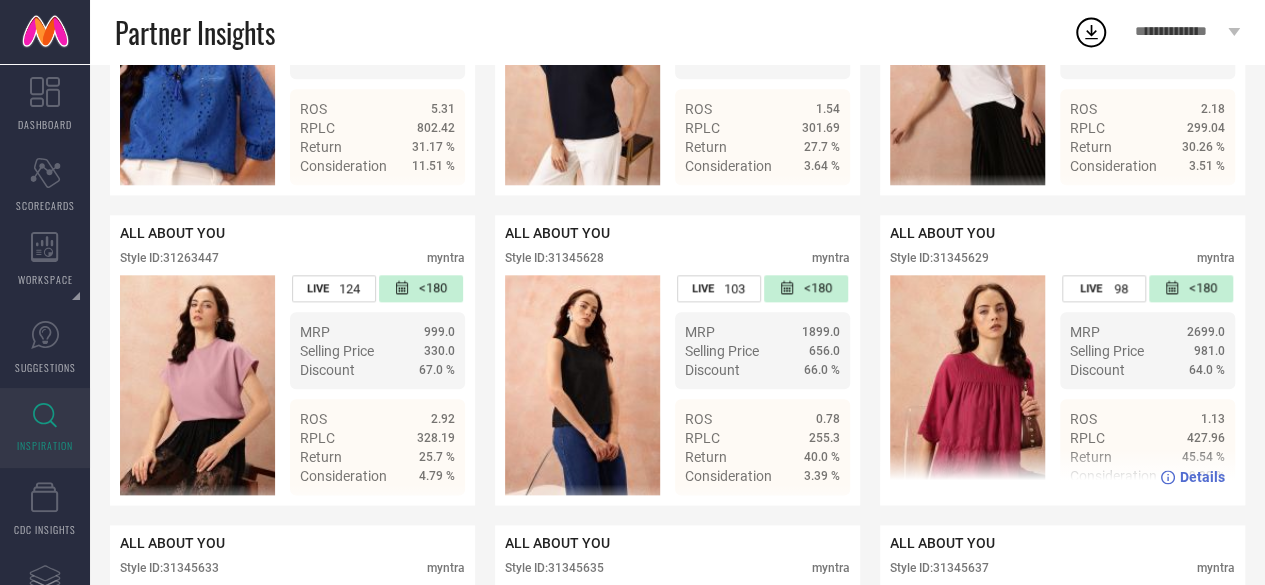click on "Style ID:  31345629" at bounding box center (939, 258) 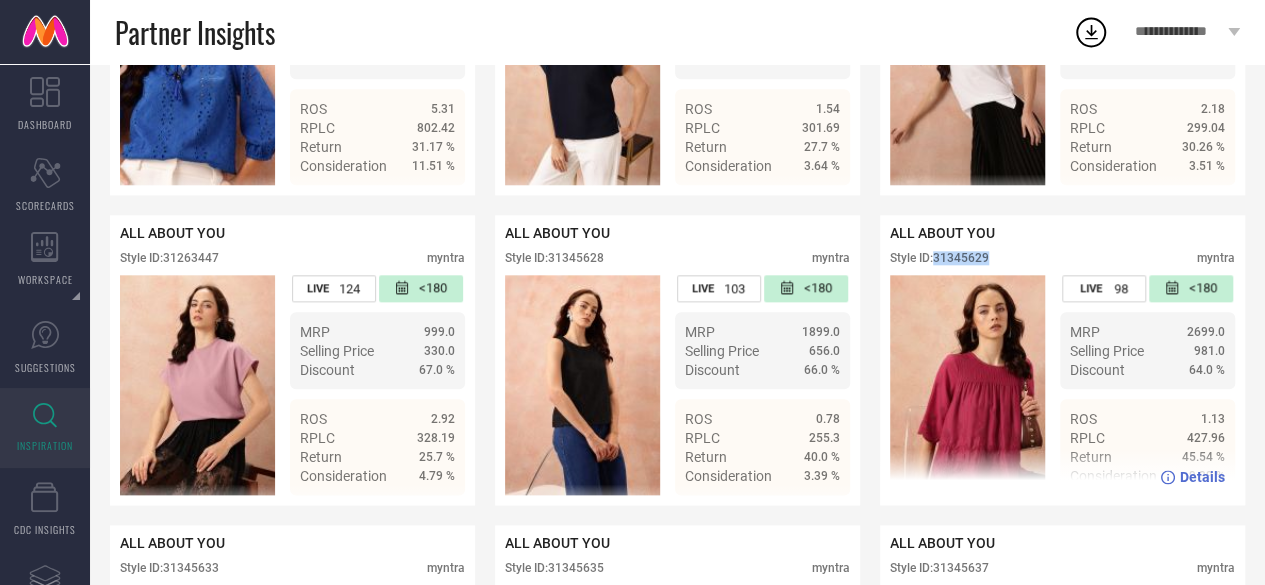 click on "Style ID:  31345629" at bounding box center (939, 258) 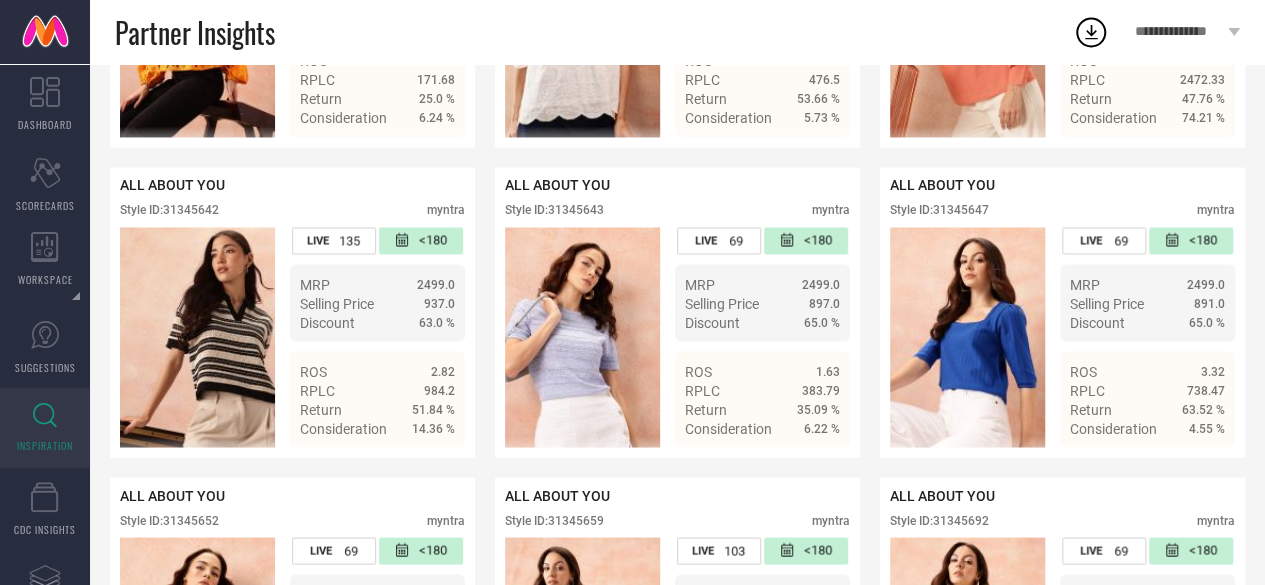 scroll, scrollTop: 1625, scrollLeft: 0, axis: vertical 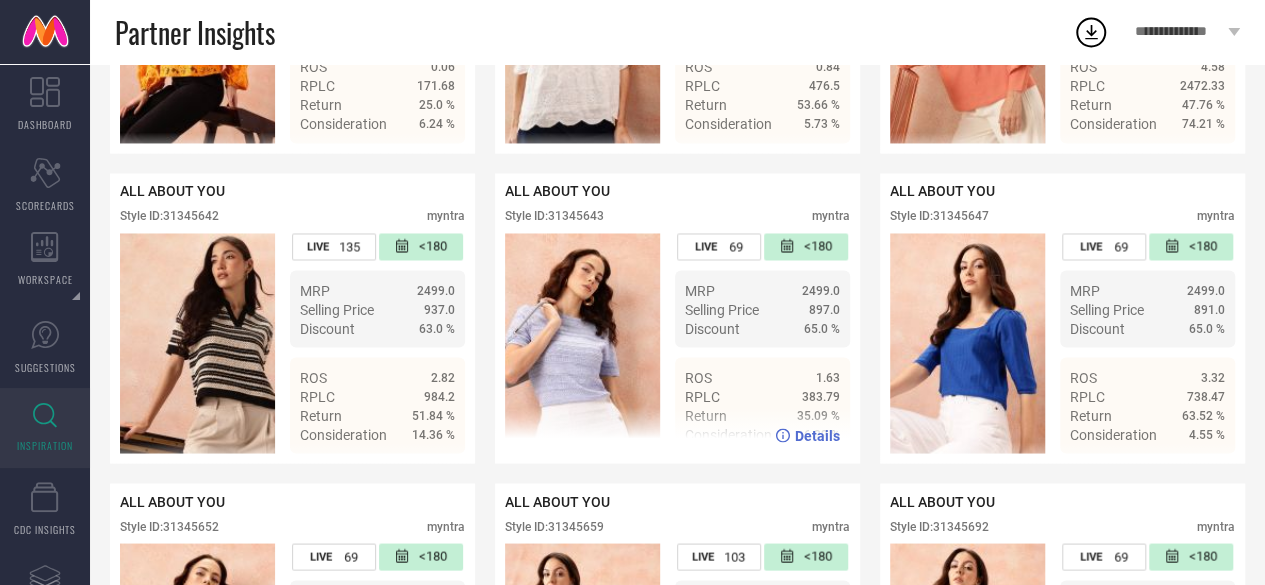 click on "Style ID:  31345643" at bounding box center [554, 216] 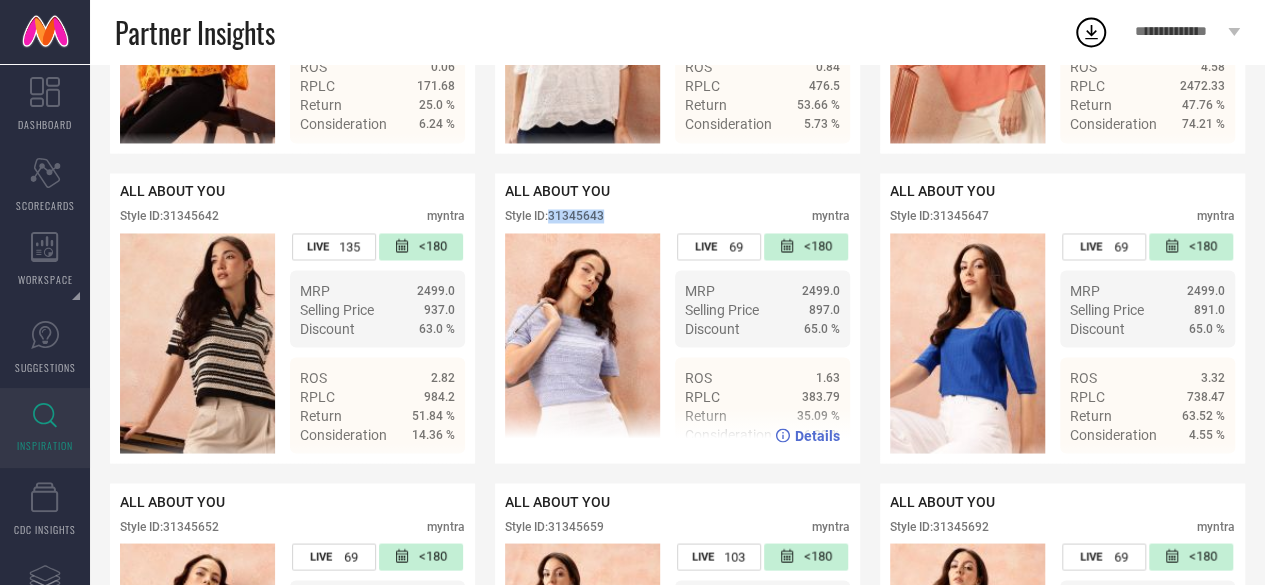 click on "Style ID:  31345643" at bounding box center (554, 216) 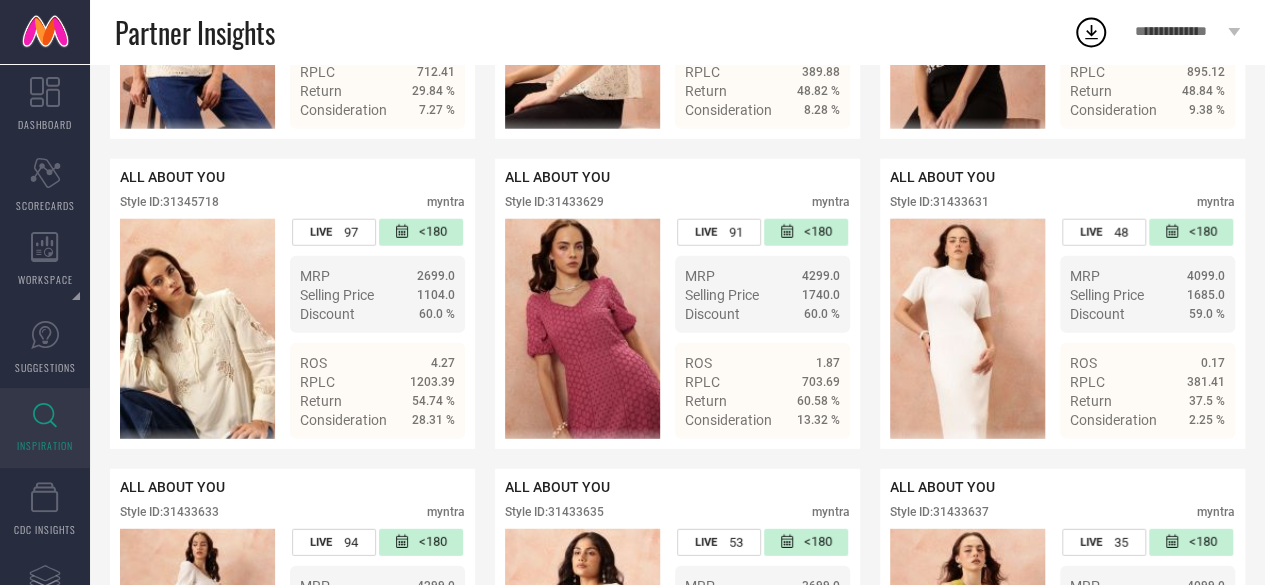scroll, scrollTop: 2570, scrollLeft: 0, axis: vertical 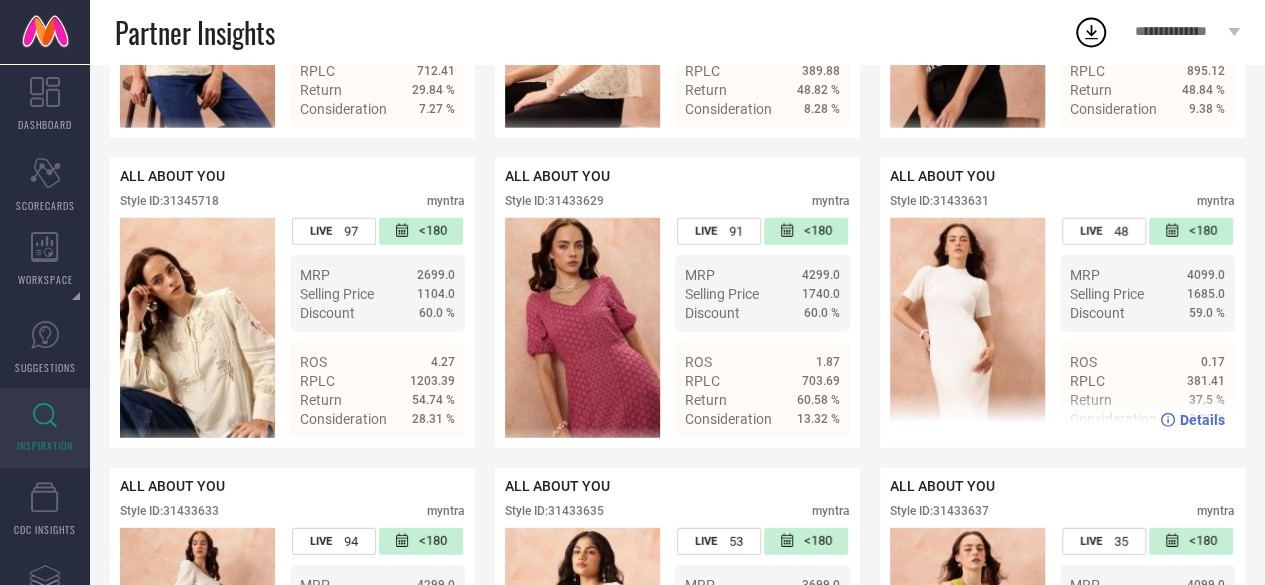 click on "Style ID:  31433631" at bounding box center (939, 201) 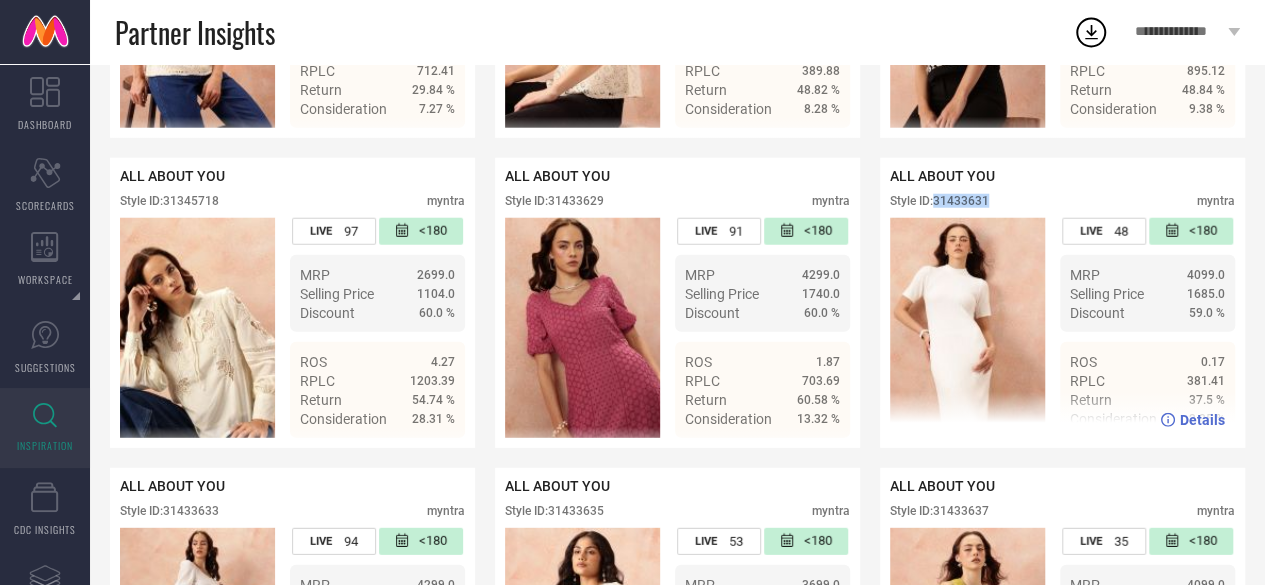 click on "Style ID:  31433631" at bounding box center [939, 201] 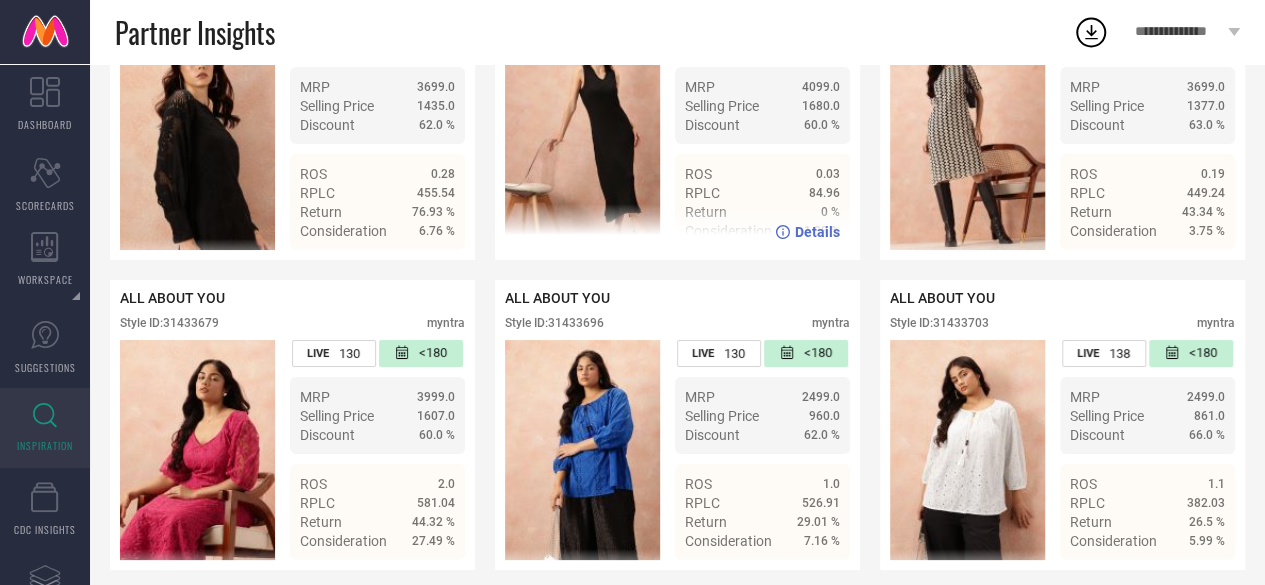 scroll, scrollTop: 3536, scrollLeft: 0, axis: vertical 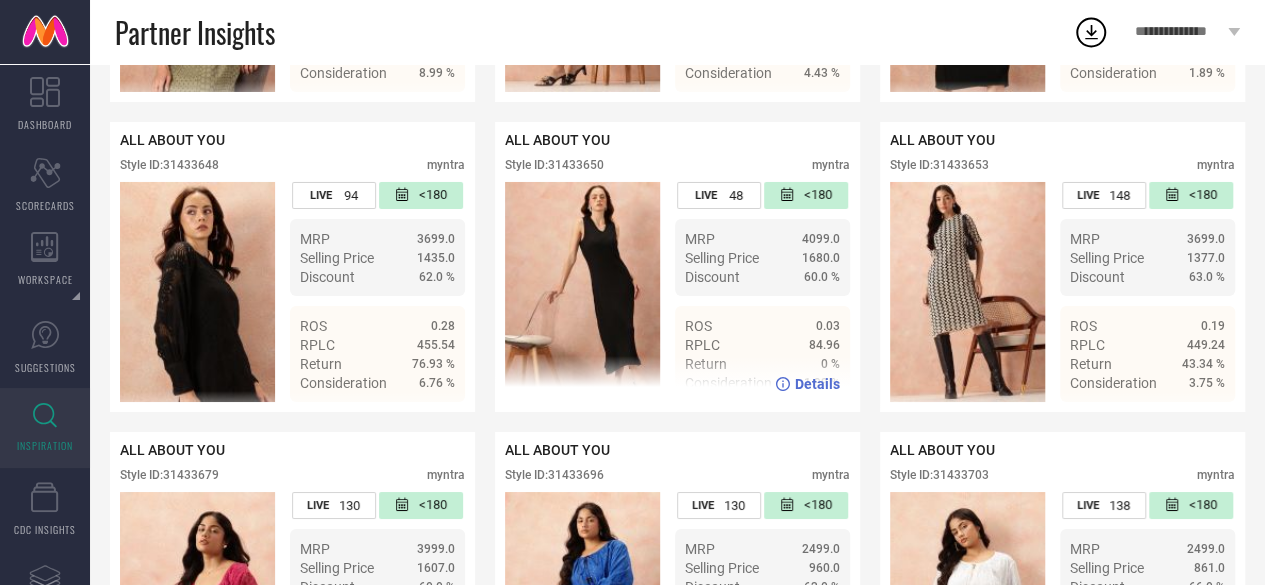 click on "Style ID:  31433650" at bounding box center [554, 165] 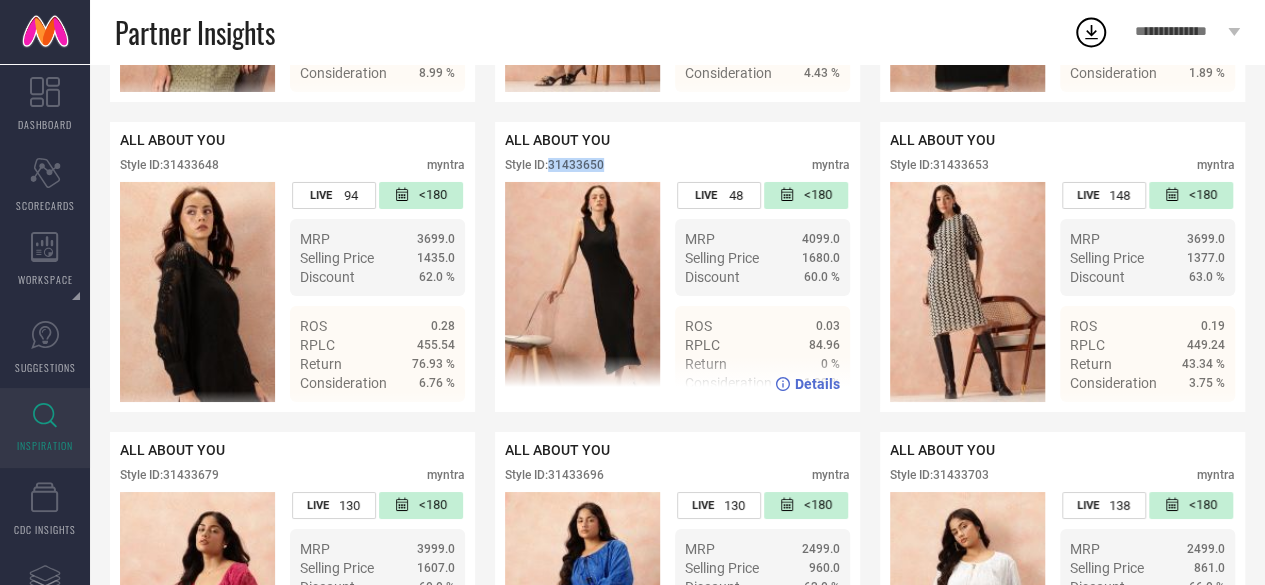 click on "Style ID:  31433650" at bounding box center [554, 165] 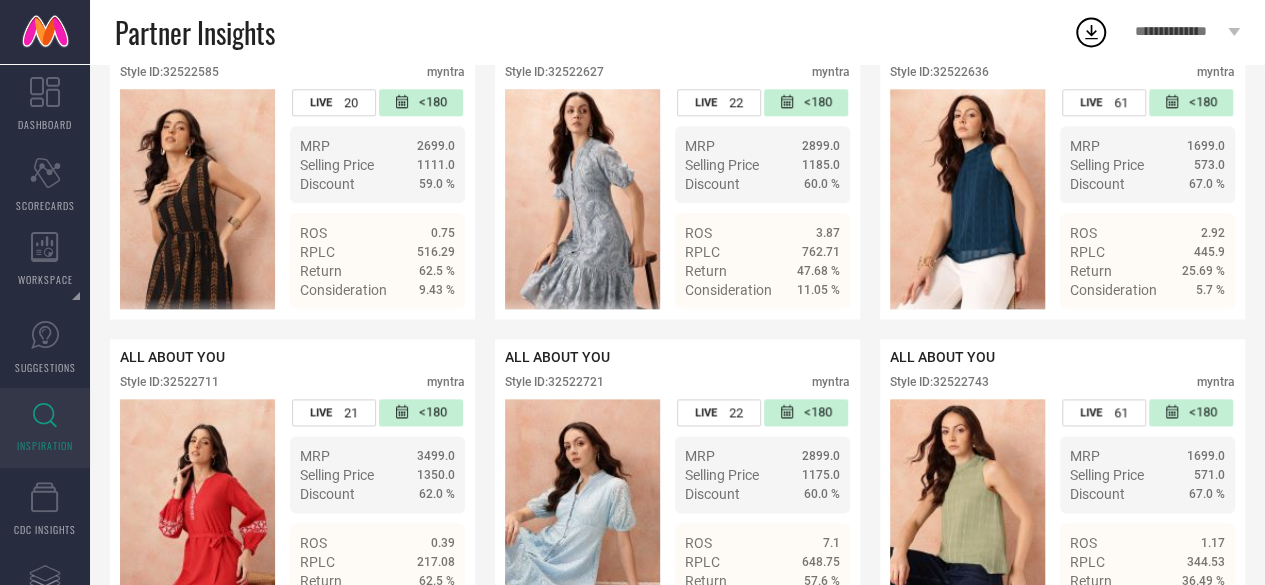 scroll, scrollTop: 4870, scrollLeft: 0, axis: vertical 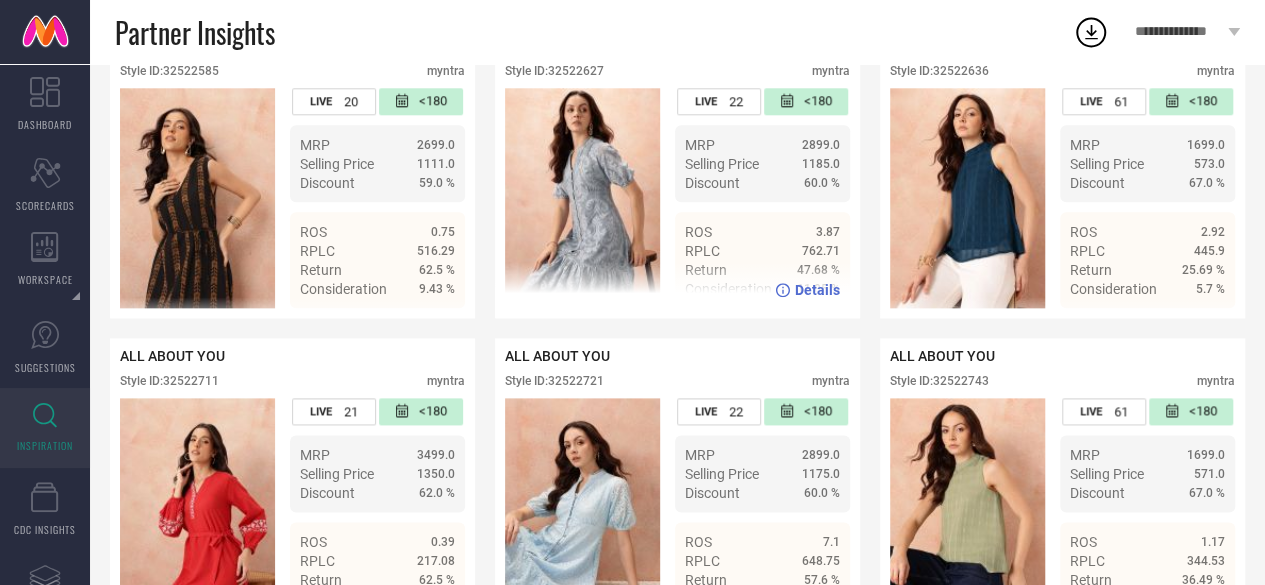 click on "Style ID:  32522627" at bounding box center (554, 71) 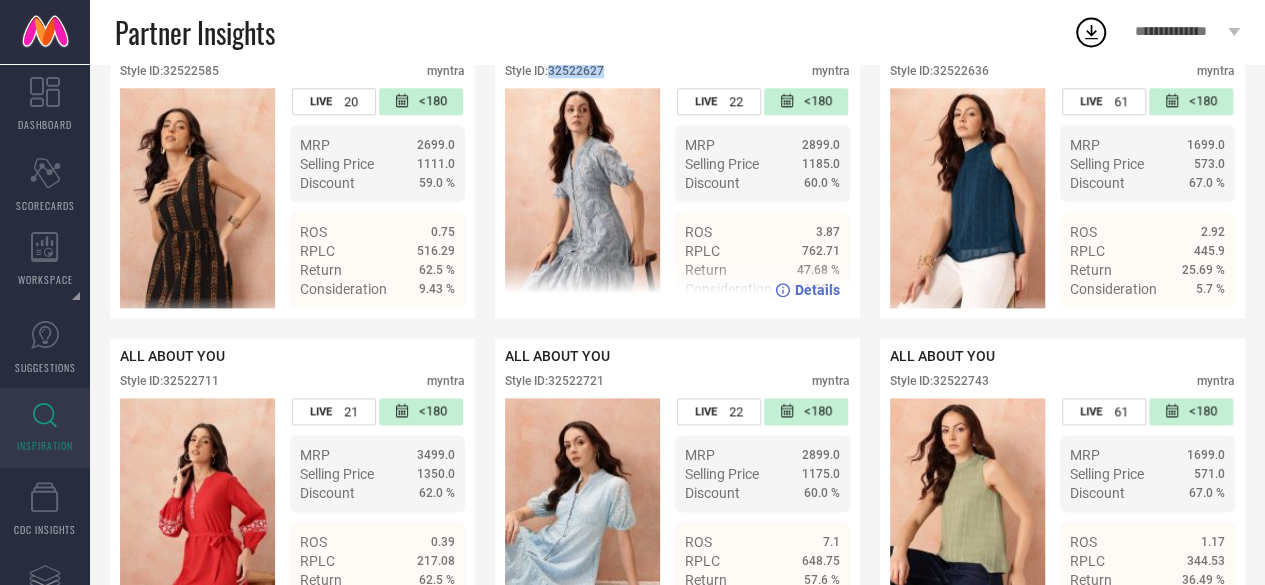 click on "Style ID:  32522627" at bounding box center [554, 71] 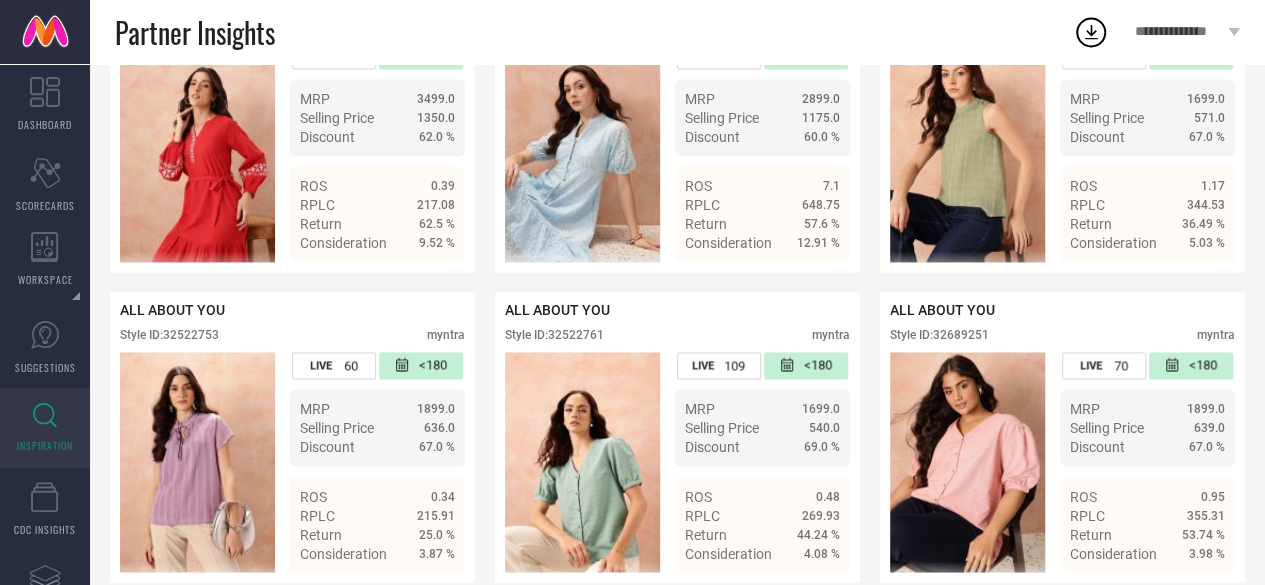 scroll, scrollTop: 5200, scrollLeft: 0, axis: vertical 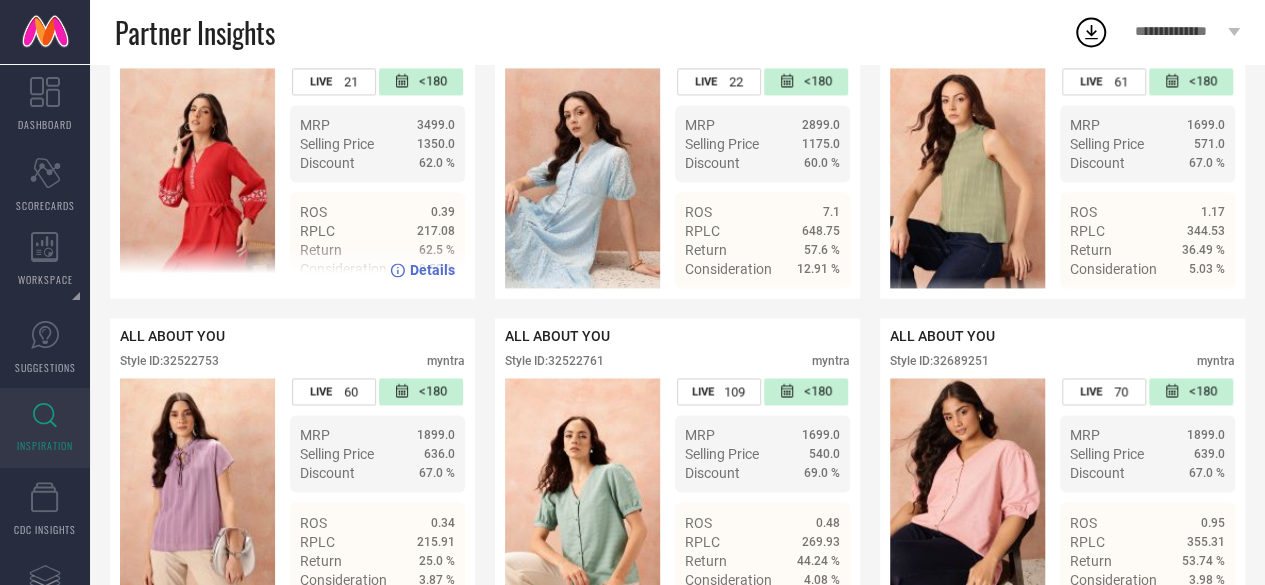 click on "Style ID:  32522711" at bounding box center [169, 51] 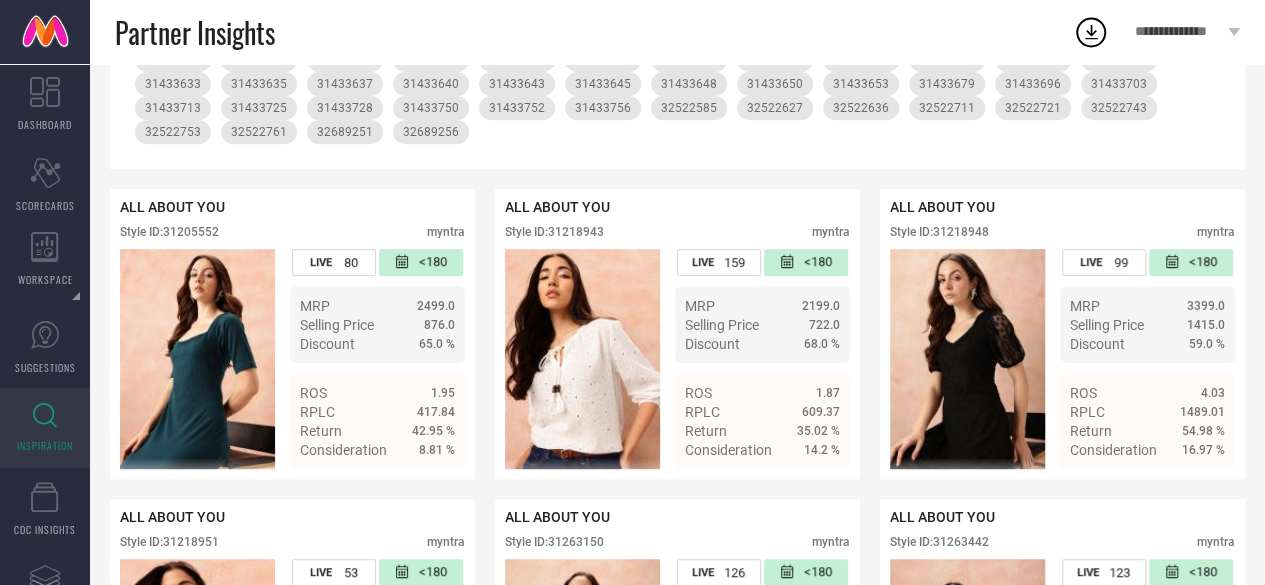 scroll, scrollTop: 0, scrollLeft: 0, axis: both 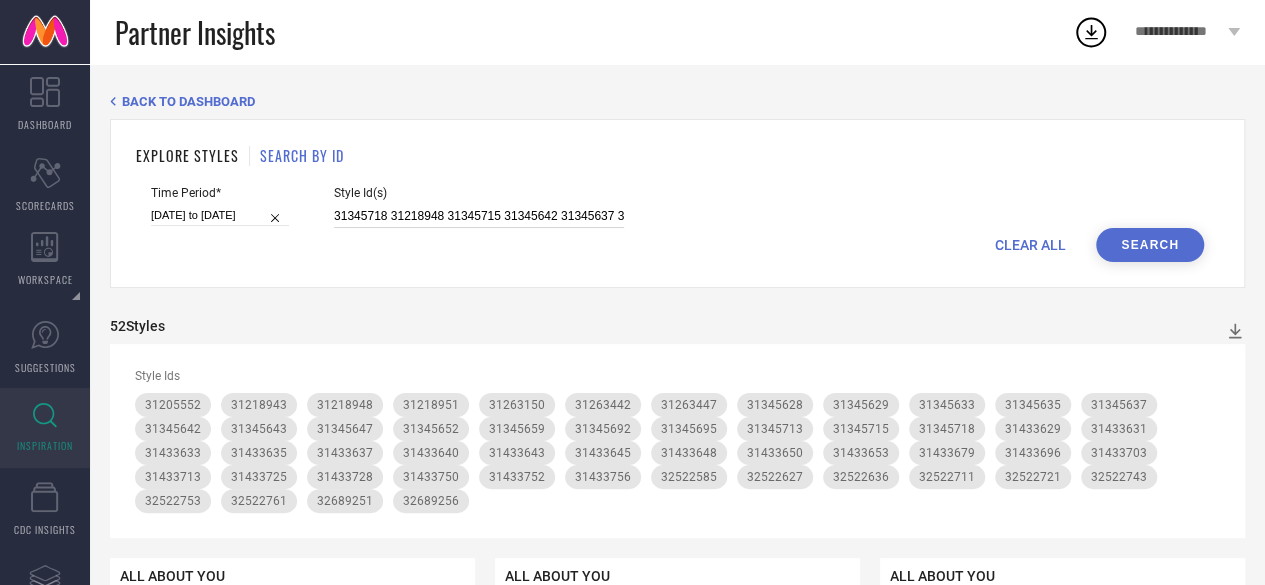 click on "31345718 31218948 31345715 31345642 31345637 31263447 31433633 31218943 31218951 31263442 31433679 31345713 31433713 31345647 31263150 32522636 31345695 31433629 31345659 31433750 32522721 31205552 31433703 31433728 31345652 31433696 31345643 31345629 32522627 31433756 31345635 31345692 31345628 31433643 32522743 32689251 32689256 31433725 32522761 31433752 31433640 31433653 31433648 31433635 32522753 32522585 31433631 32522711 31433645 31345633 31433637 31433650" at bounding box center [479, 216] 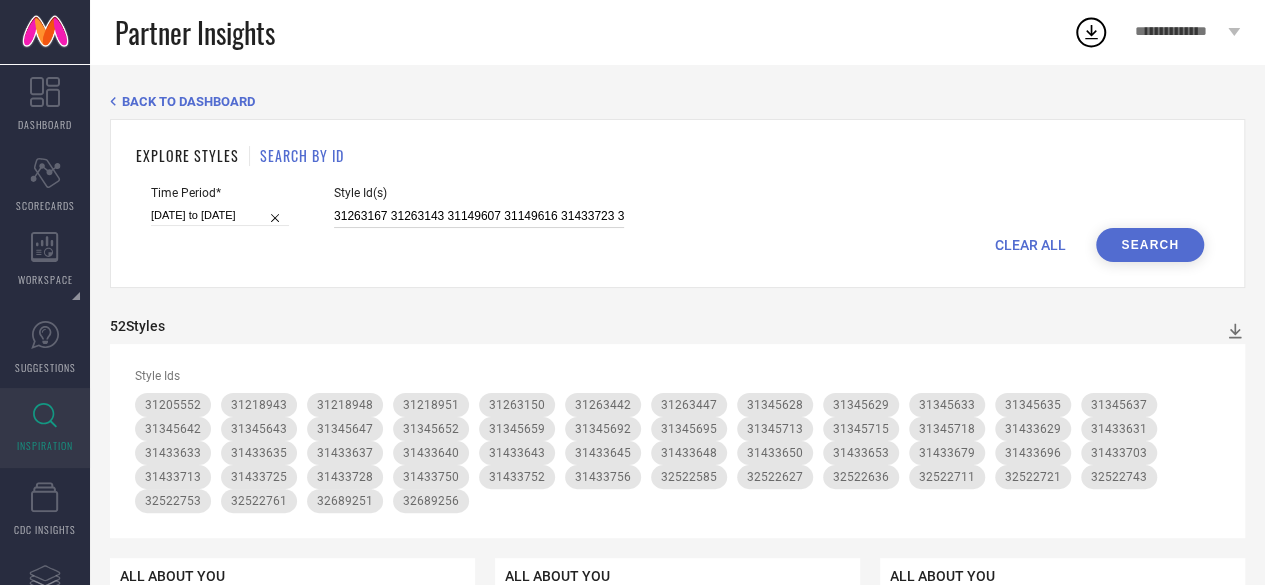scroll, scrollTop: 0, scrollLeft: 5302, axis: horizontal 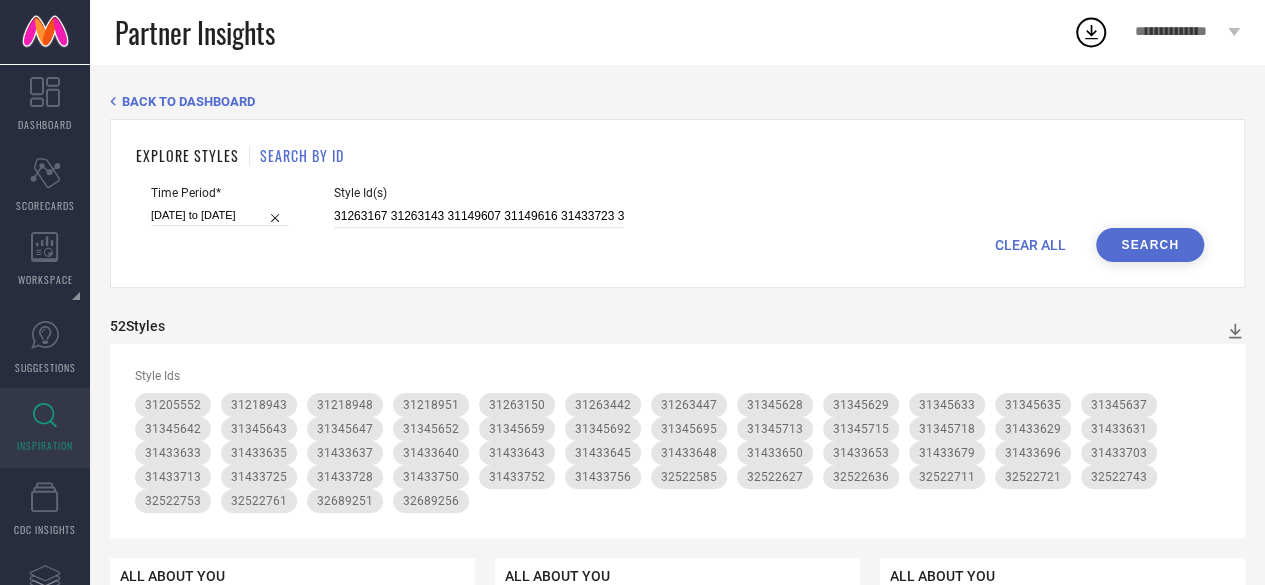 click on "Search" at bounding box center (1150, 245) 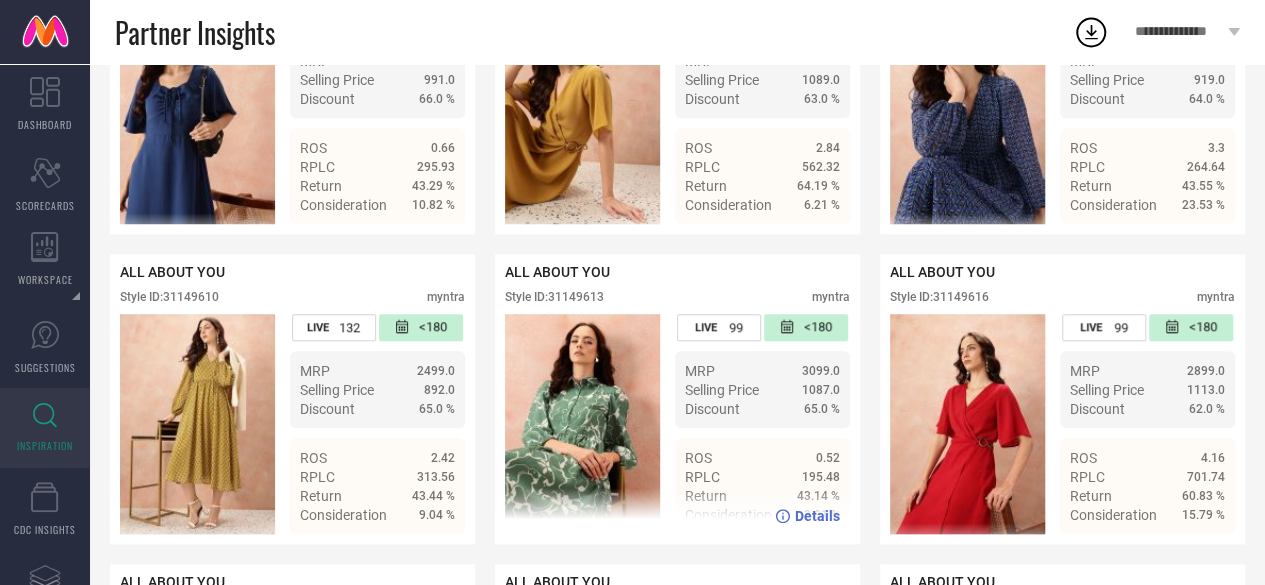 scroll, scrollTop: 711, scrollLeft: 0, axis: vertical 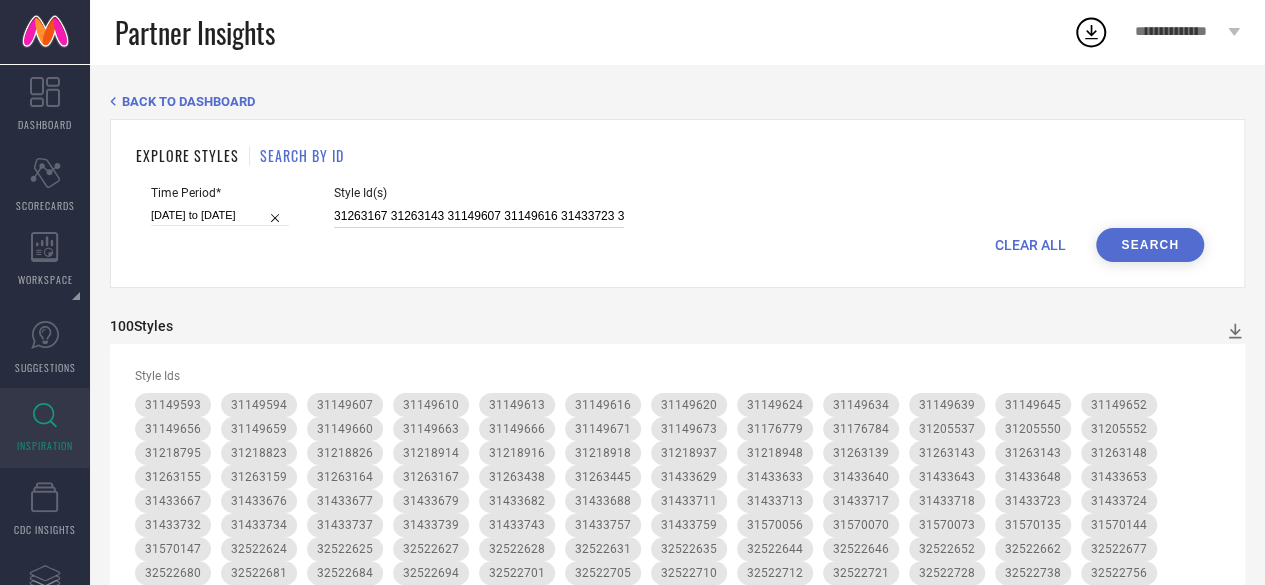 click on "31263167 31263143 31149607 31149616 31433723 31218948 31263139 31263148 31218916 31263164 31570056 31149610 31433633 31263438 31218918 31433737 31176779 31149660 31570147 31218937 31149594 31149652 32522625 31433732 31149639 31263159 31433679 31433757 32522680 31263155 31263445 31433713 32522738 31433724 31218823 31149620 31149666 31433629 31433717 31433718 32522721 31205552 32522631 31433667 32523283 32522728 31433743 31433739 32522712 31570144 31218826 32522694 32522701 31433677 31176784 31433688 31149645 32522646 31433676 32522677 31570070 32522627 31433734 32522624 31433643 31149634 31218914 31149656 32522635 31149593 31570073 31149624 31433711 31149613 32522628 31570135 31149659 32522681 31218795 31205550 31433759 31149663 31433682 32523327 32522705 32522710 32522684 32522756 32522662 32522644 31149671 31149673 32522652 31433640 32689228 31433653 32522767 31205537 31433648" at bounding box center (479, 216) 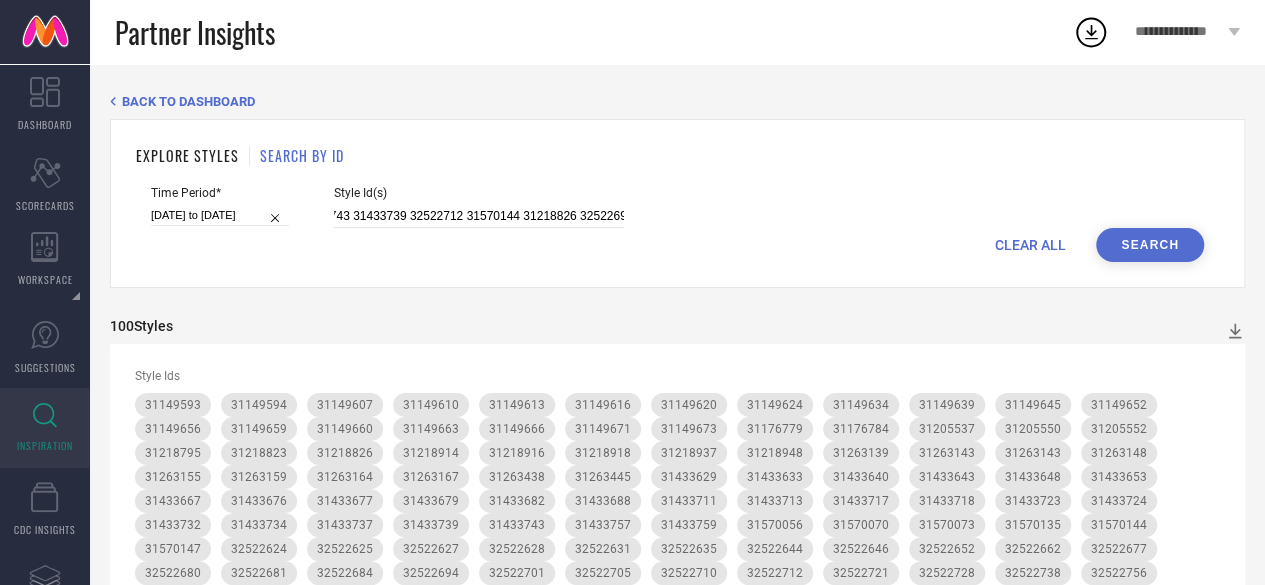 scroll, scrollTop: 0, scrollLeft: 0, axis: both 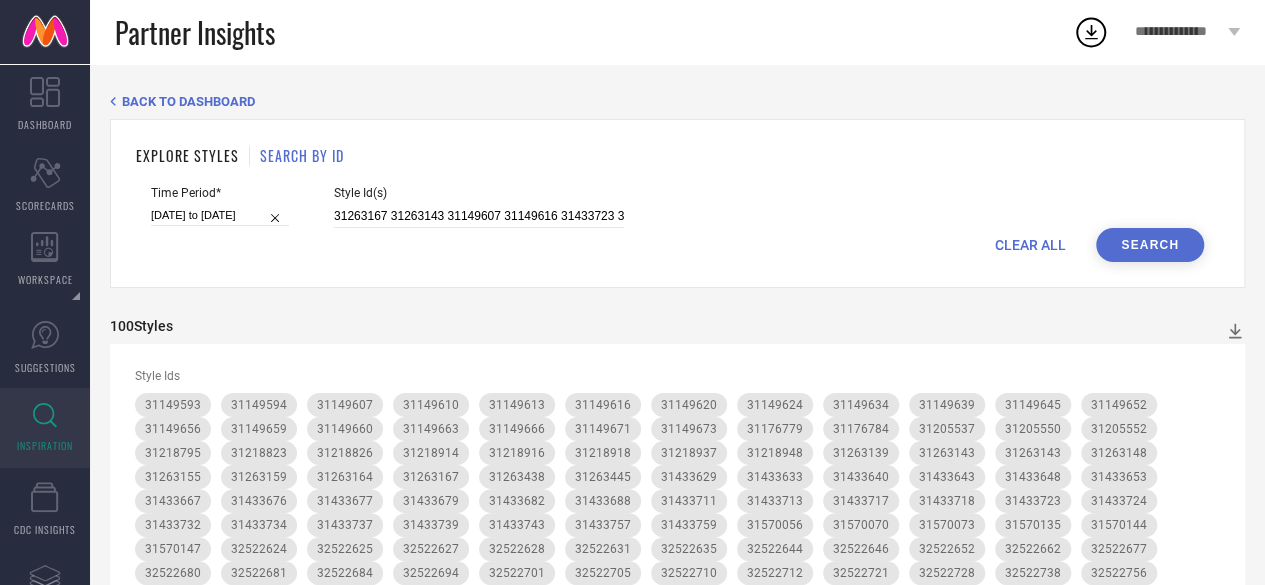 click on "Search" at bounding box center [1150, 245] 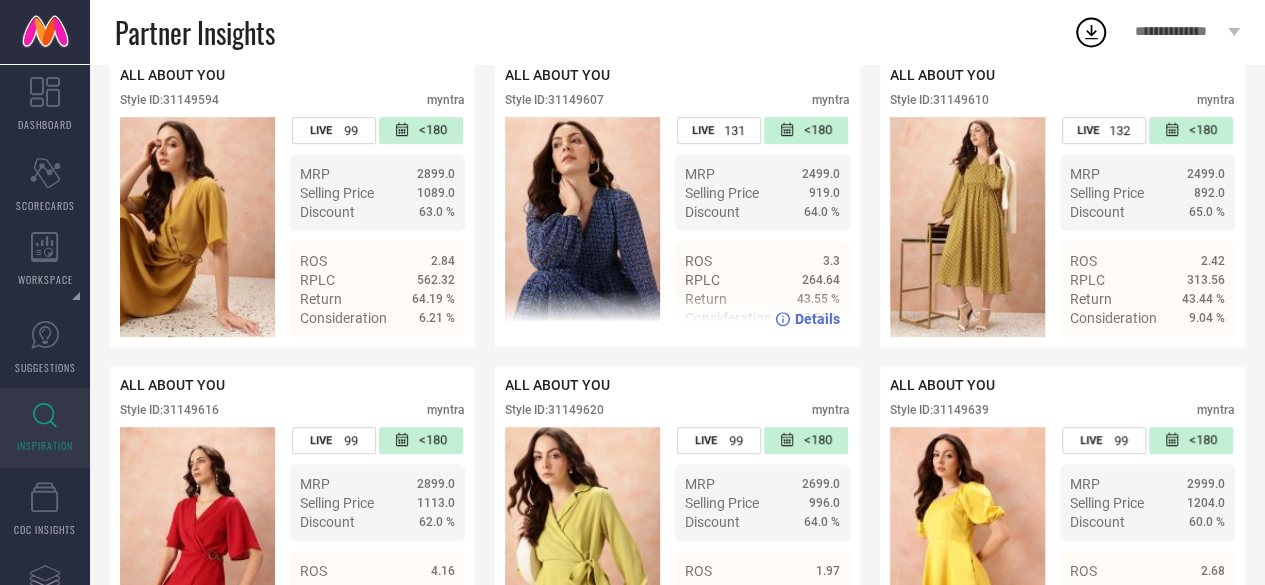 scroll, scrollTop: 499, scrollLeft: 0, axis: vertical 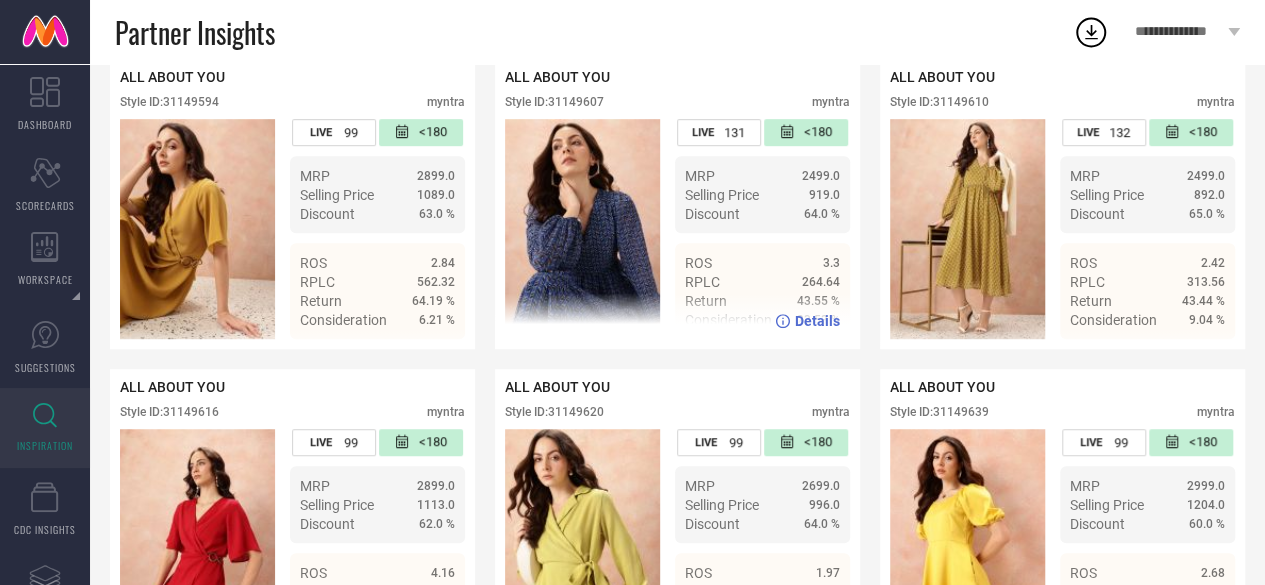 click on "Style ID:  31149607" at bounding box center [554, 102] 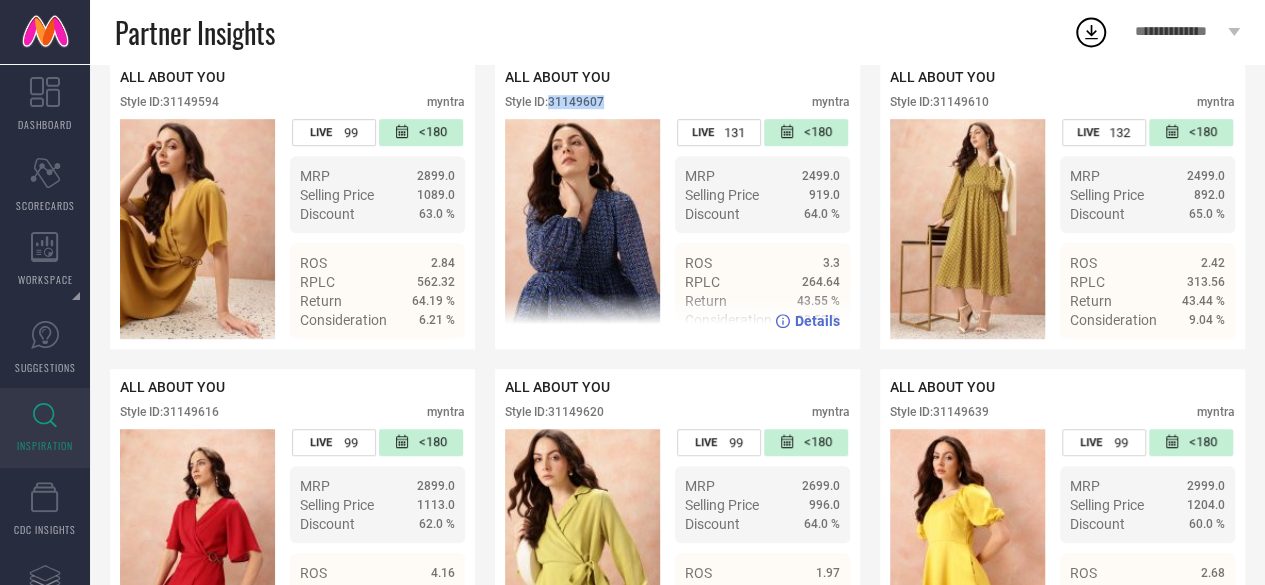 click on "Style ID:  31149607" at bounding box center (554, 102) 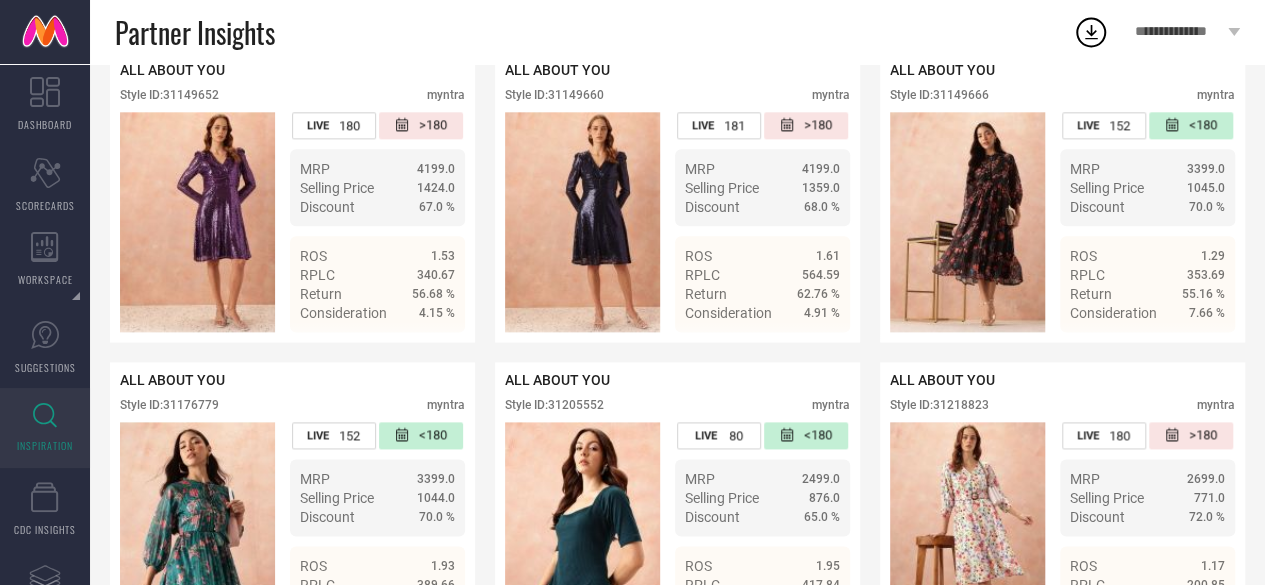 scroll, scrollTop: 1126, scrollLeft: 0, axis: vertical 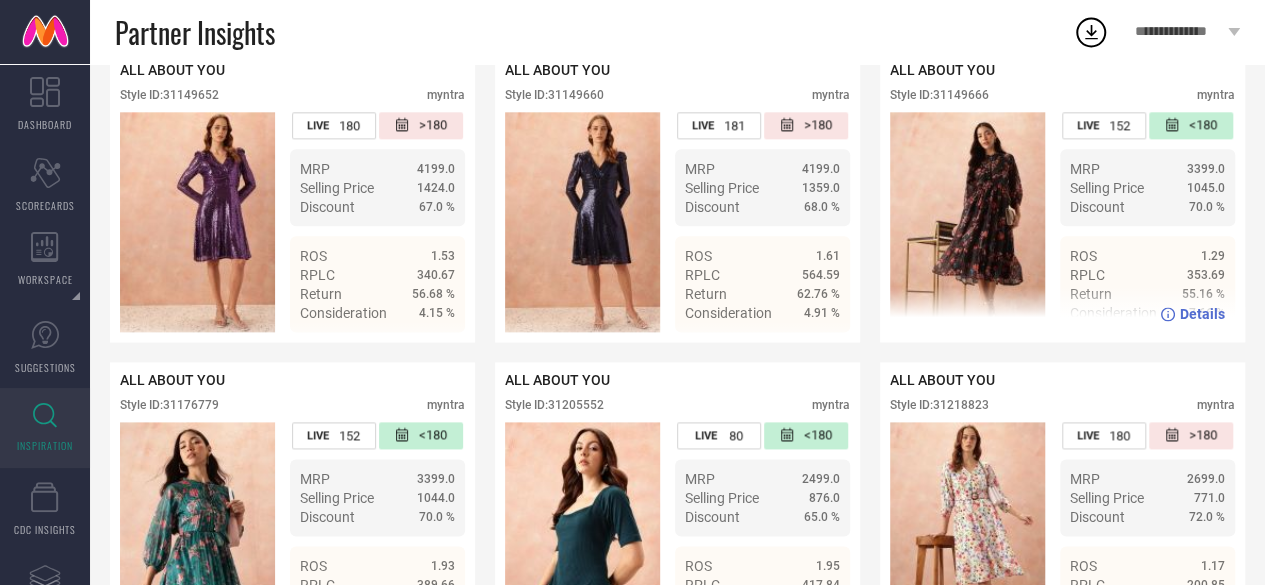click on "Style ID:  31149666" at bounding box center [939, 95] 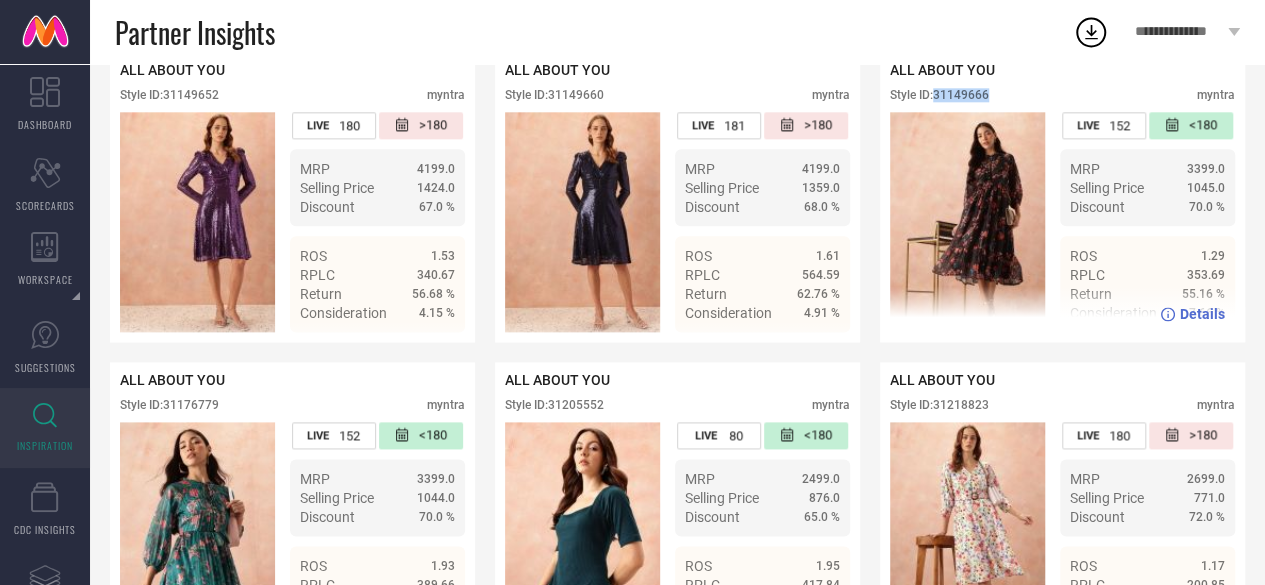 click on "Style ID:  31149666" at bounding box center (939, 95) 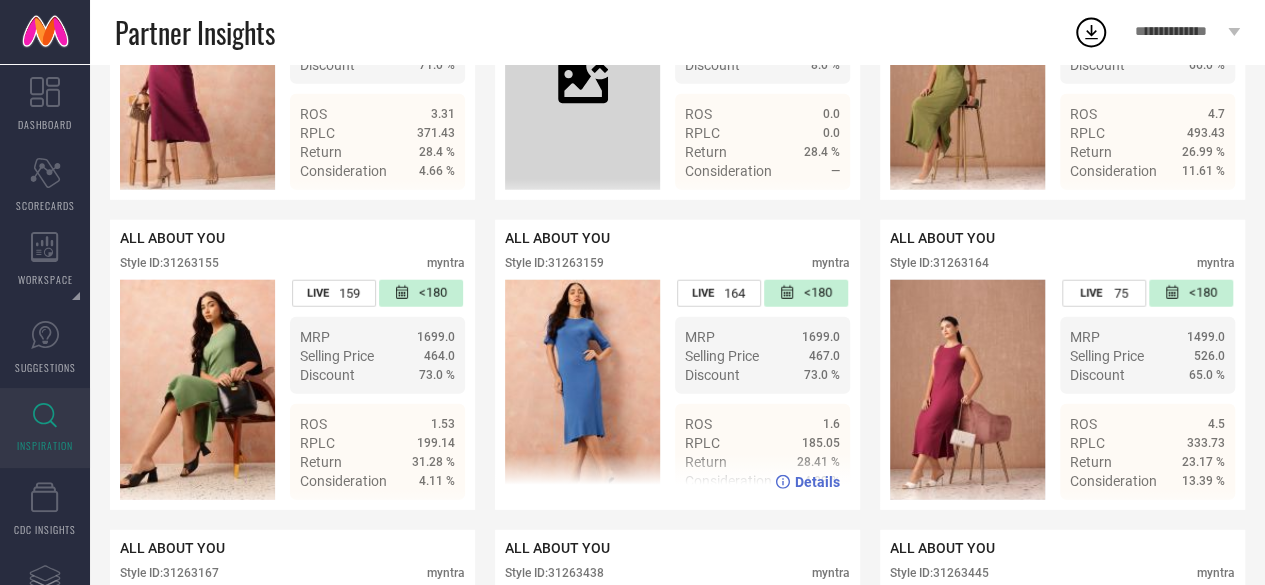 scroll, scrollTop: 2541, scrollLeft: 0, axis: vertical 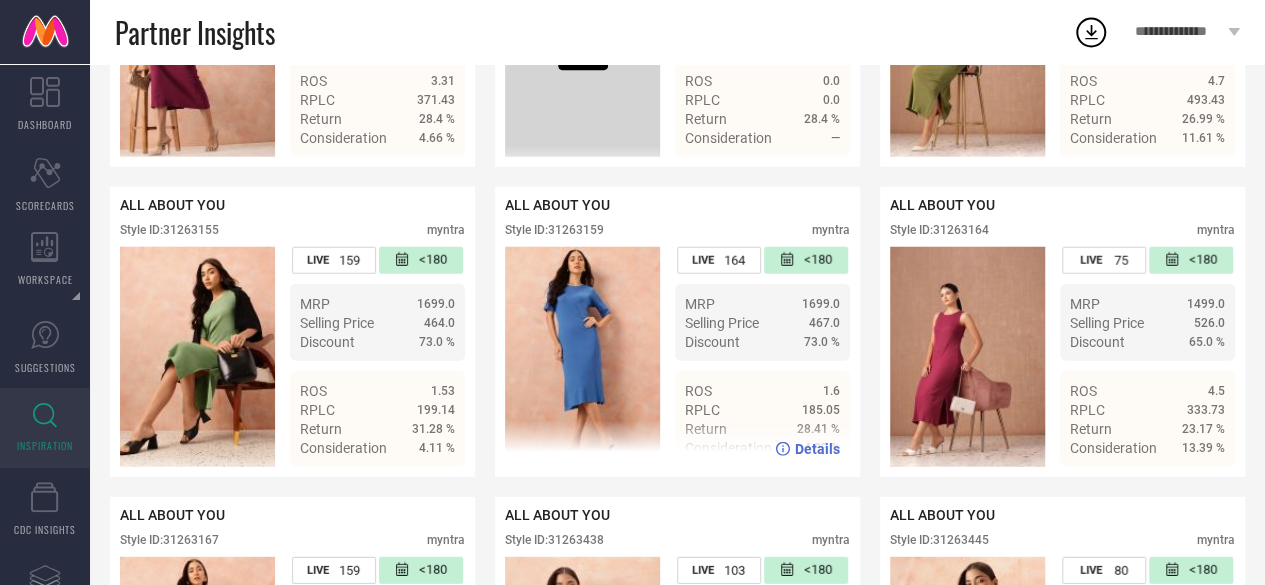 click on "ALL ABOUT YOU Style ID:  31263159 myntra" at bounding box center (677, 222) 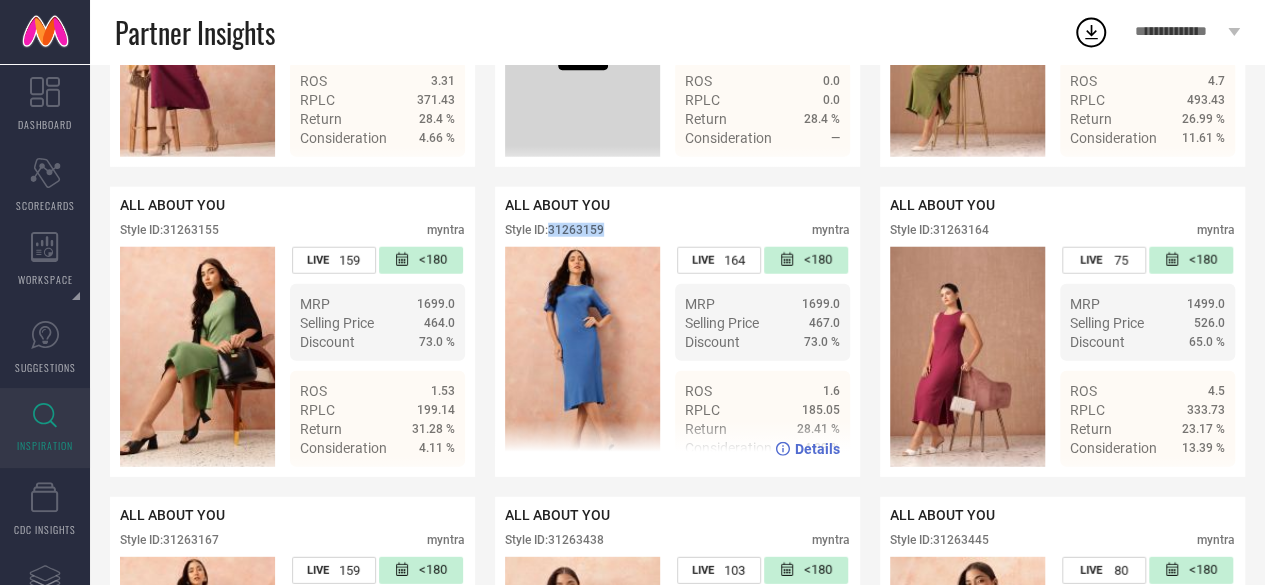 click on "Style ID:  31263159" at bounding box center [554, 230] 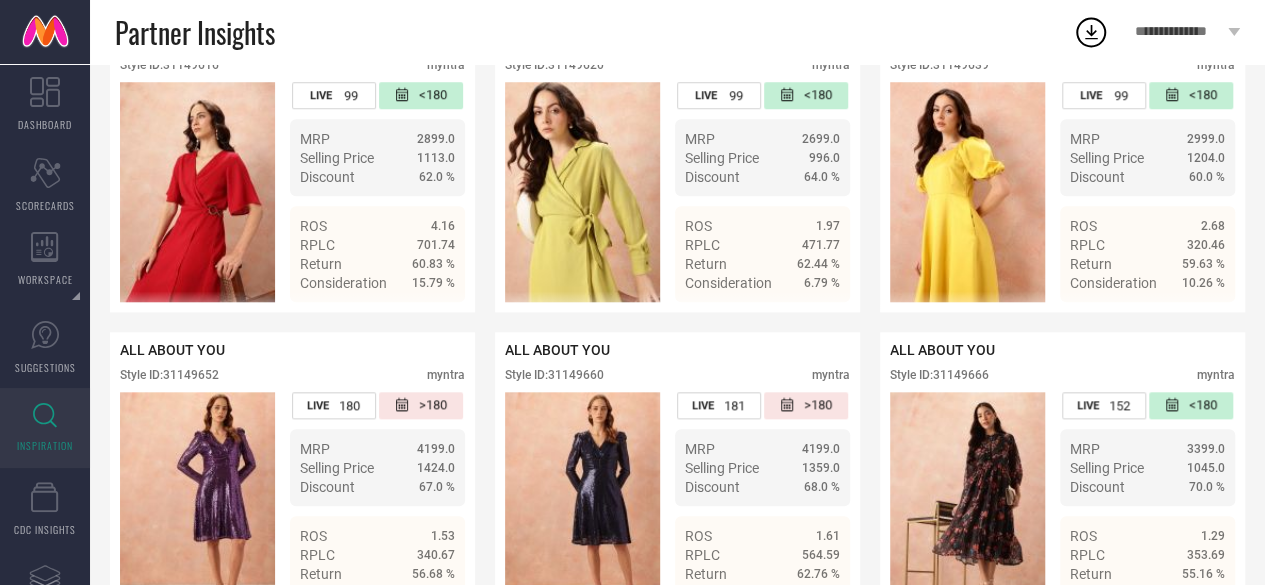 scroll, scrollTop: 0, scrollLeft: 0, axis: both 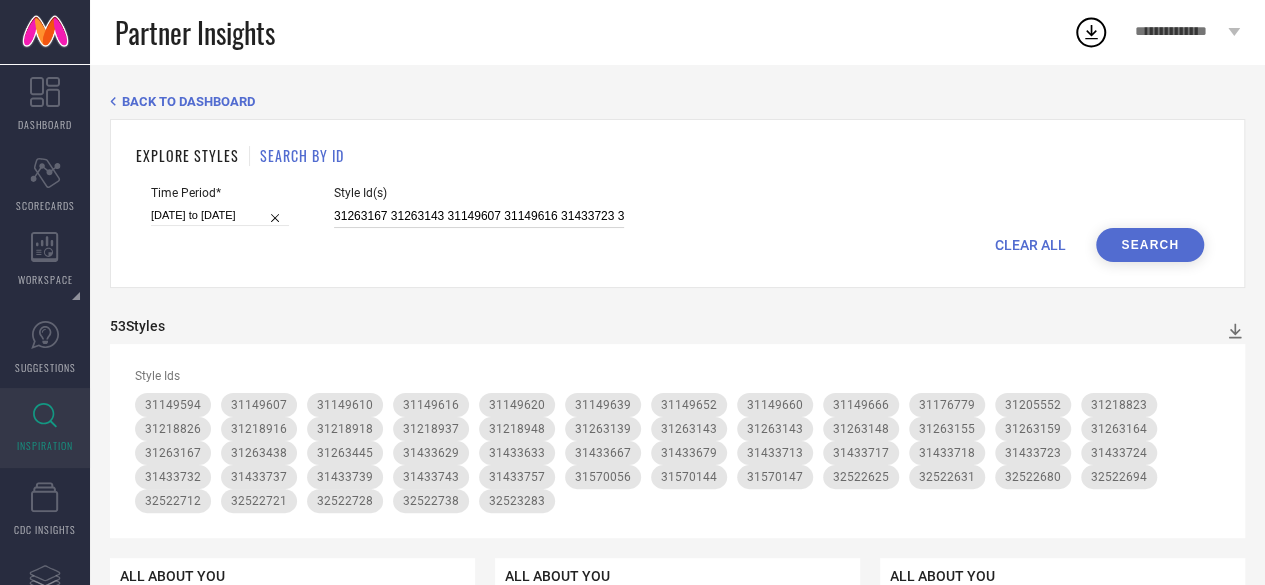 click on "31263167 31263143 31149607 31149616 31433723 31218948 31263139 31263148 31218916 31263164 31570056 31149610 31433633 31263438 31218918 31433737 31176779 31149660 31570147 31218937 31149594 31149652 32522625 31433732 31149639 31263159 31433679 31433757 32522680 31263155 31263445 31433713 32522738 31433724 31218823 31149620 31149666 31433629 31433717 31433718 32522721 31205552 32522631 31433667 32523283 32522728 31433743 31433739 32522712 31570144 31218826 32522694" at bounding box center [479, 216] 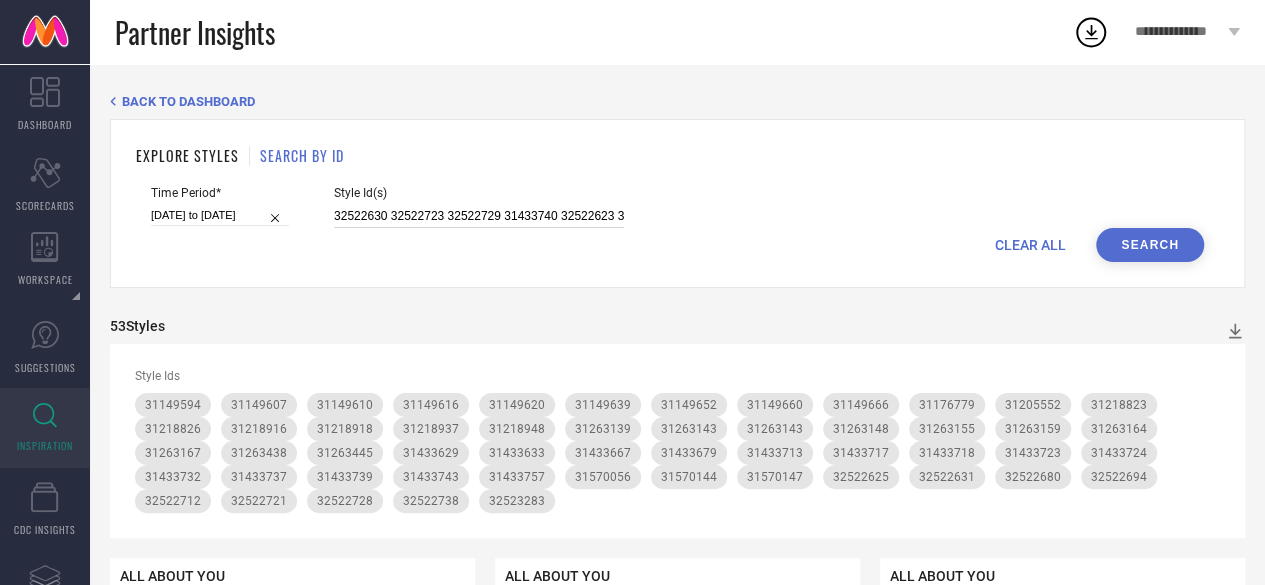 scroll, scrollTop: 0, scrollLeft: 5204, axis: horizontal 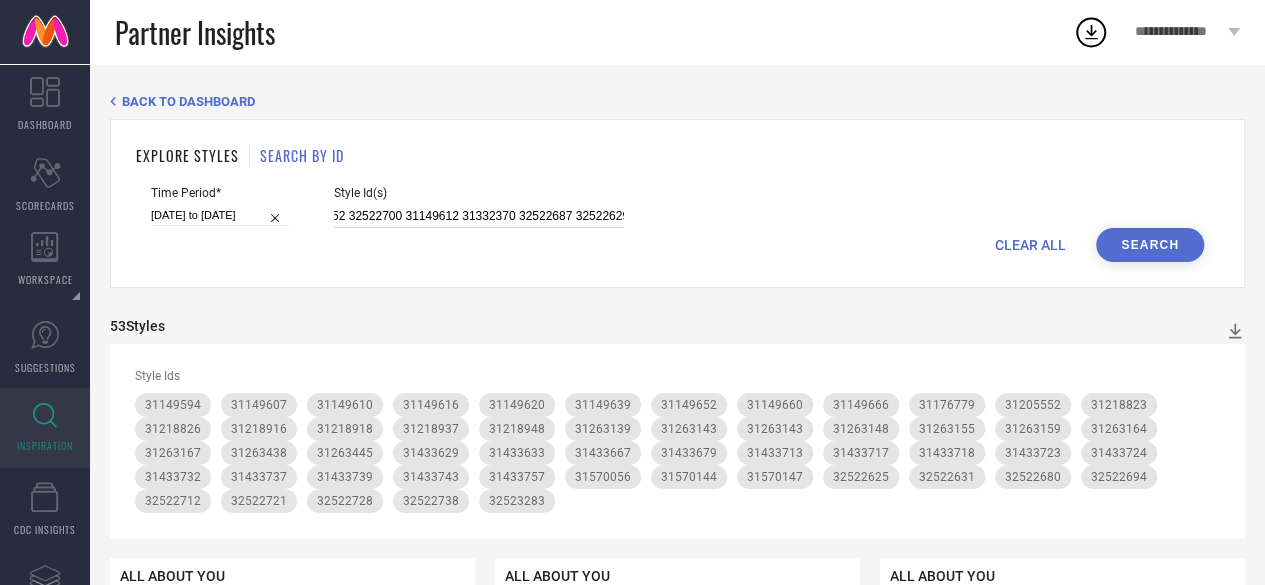 type on "32522630 32522723 32522729 31433740 32522623 31433744 32522736 32522744 31433631 32522678 32522711 32522758 32522673 32522666 32522671 32523260 31149658 31433645 32522804 32522702 31205543 32522739 31205539 31433637 32689237 32689241 31433650 32522742 32523268 31332352 31332339 32523304 32689246 31332335 32689253 32522842 32522634 32523286 31332342 31332328 32522639 31332332 32522706 32522776 32522707 31205535 31332324 32522848 31149609 32522689 31332344 32523301 32522647 32522693 32522713 32522740 32522714 32522672 32522648 31332350 32522718 32522772 32522719 32522789 32522720 32689259 32522650 32522831 31205528 31332323 32522724 32689258 32522593 32523274 32522607 32523285 32522611 32523288 32522734 32523303 32522691 32689239 32522692 32689219 31205549 32522670 31332358 32689240 32522695 32689242 32522699 32689252 32522700 31149612 31332370 32522687 32522629" 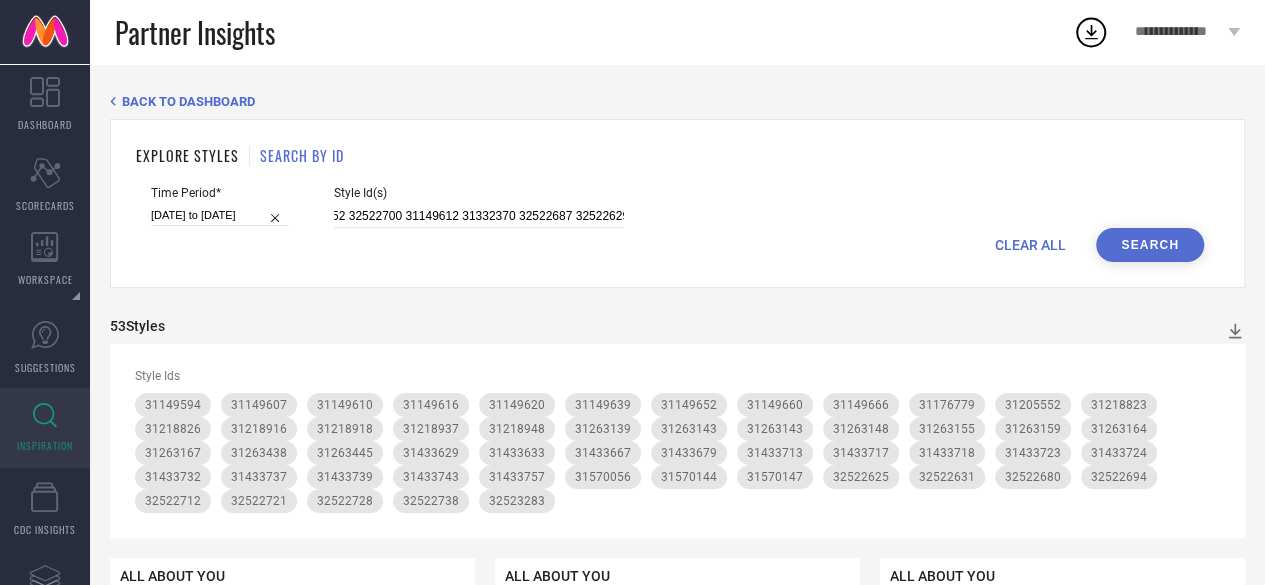 scroll, scrollTop: 0, scrollLeft: 0, axis: both 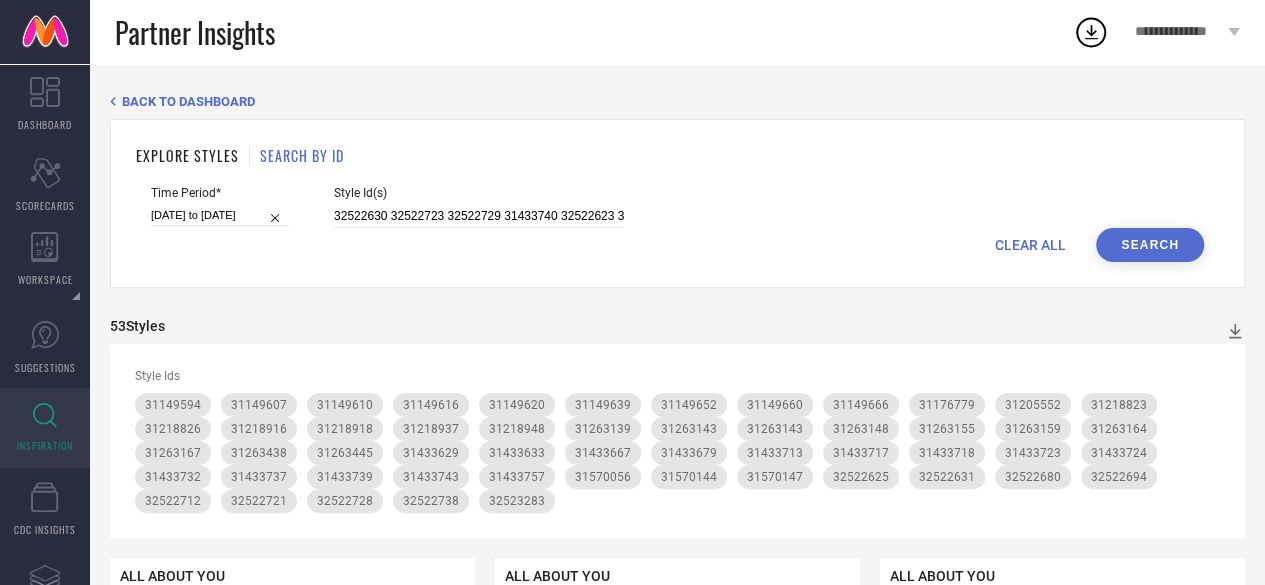 click on "Search" at bounding box center [1150, 245] 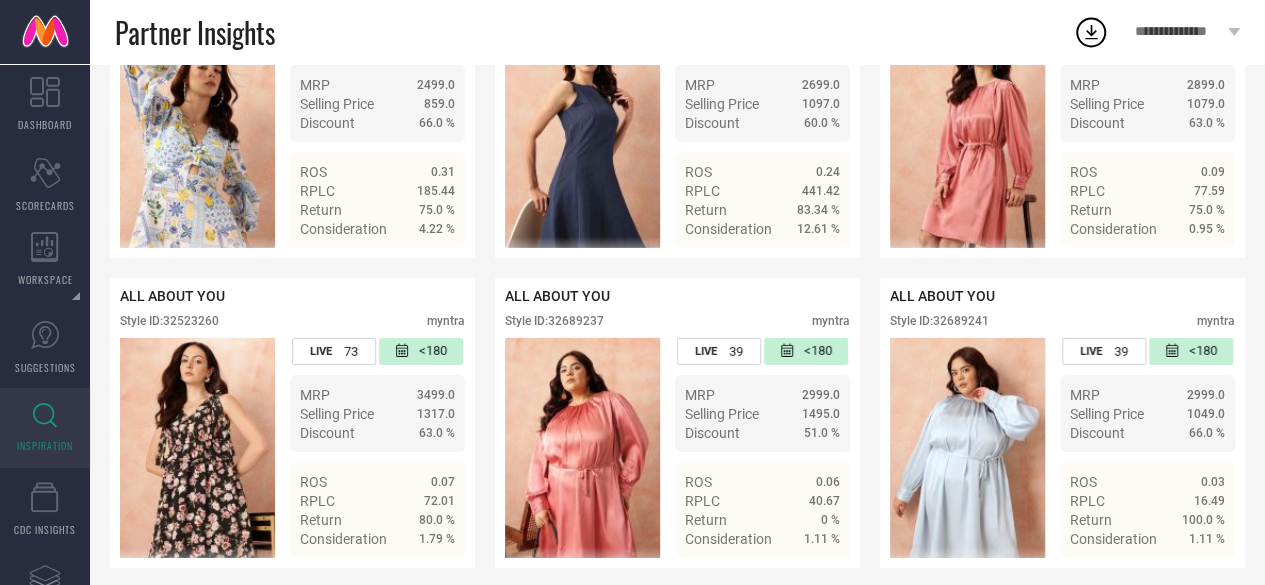 scroll, scrollTop: 3079, scrollLeft: 0, axis: vertical 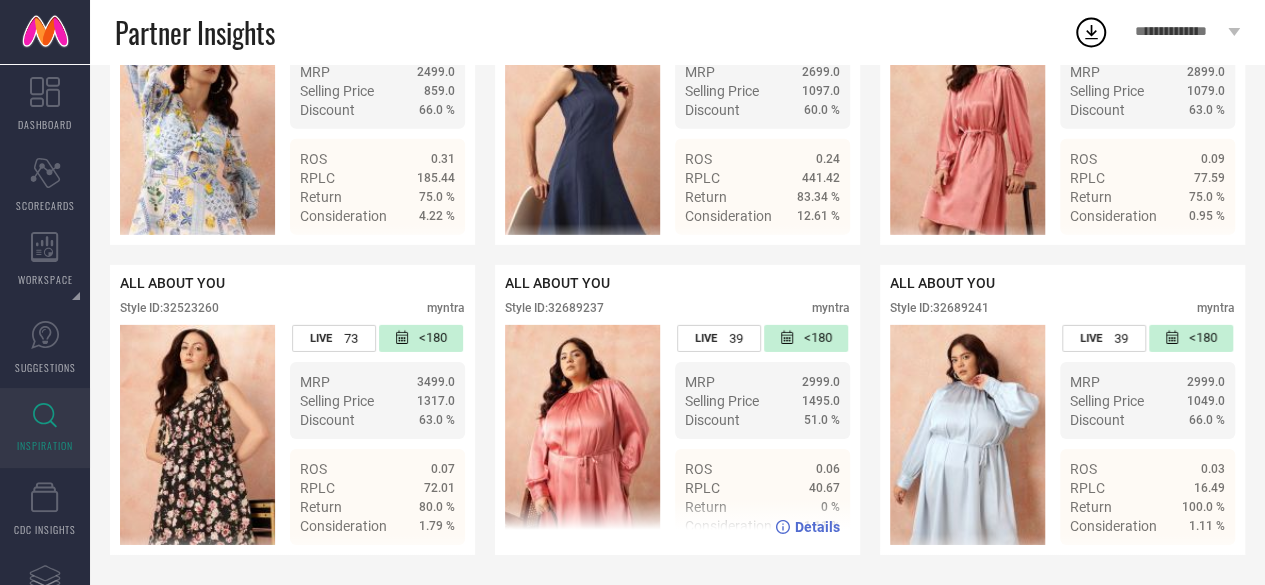 click on "Style ID:  32689237" at bounding box center (554, 308) 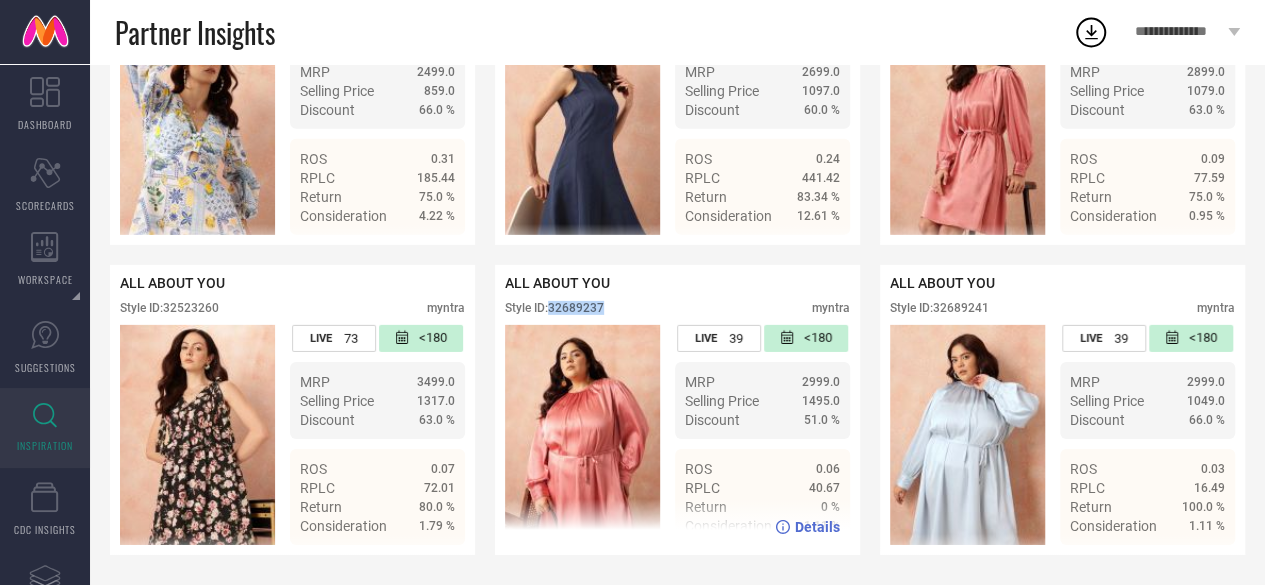 click on "Style ID:  32689237" at bounding box center (554, 308) 